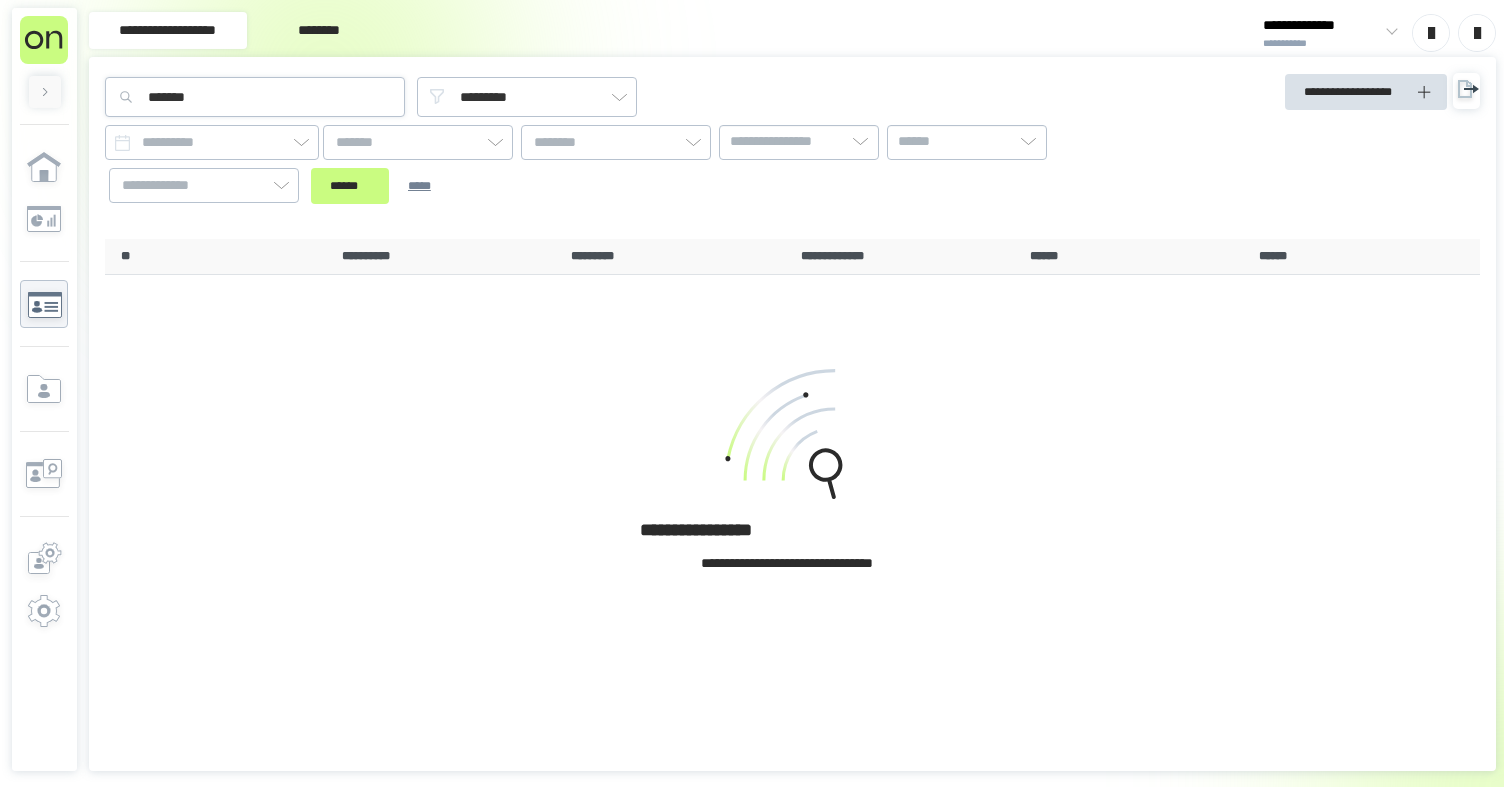 scroll, scrollTop: 0, scrollLeft: 0, axis: both 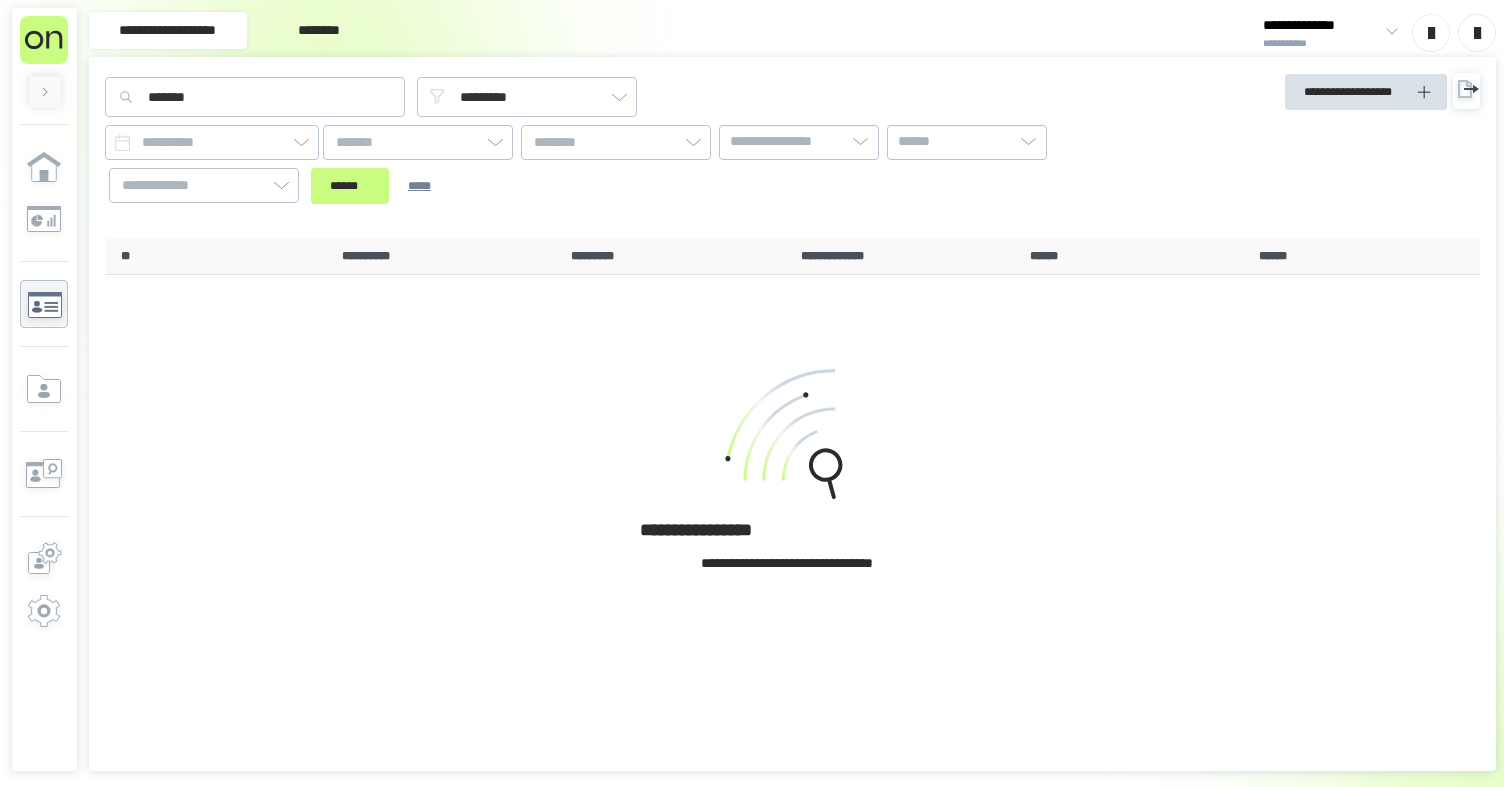 drag, startPoint x: 253, startPoint y: 107, endPoint x: 505, endPoint y: 67, distance: 255.15486 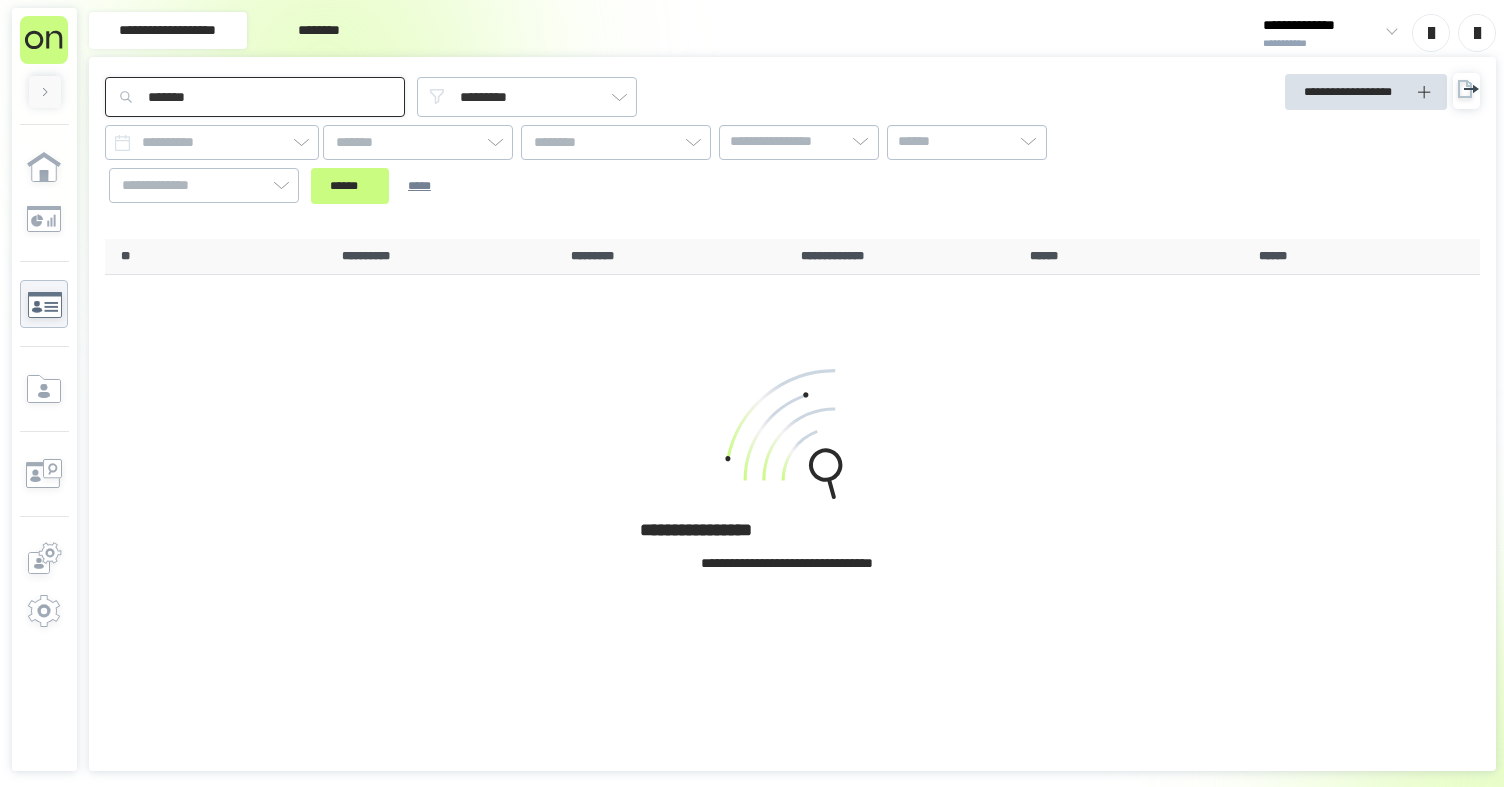 drag, startPoint x: 103, startPoint y: 83, endPoint x: 88, endPoint y: 83, distance: 15 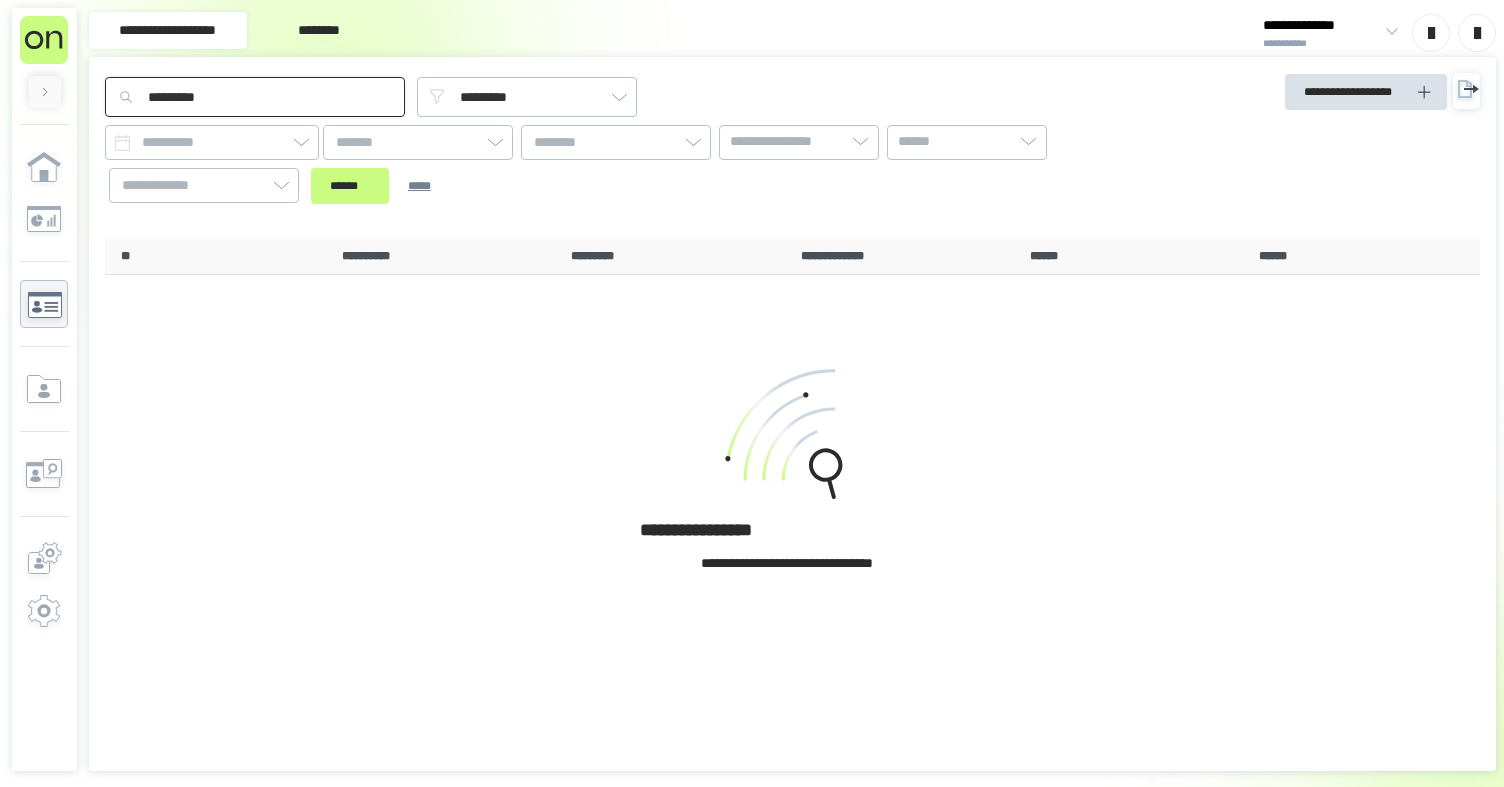 click on "******" at bounding box center (350, 186) 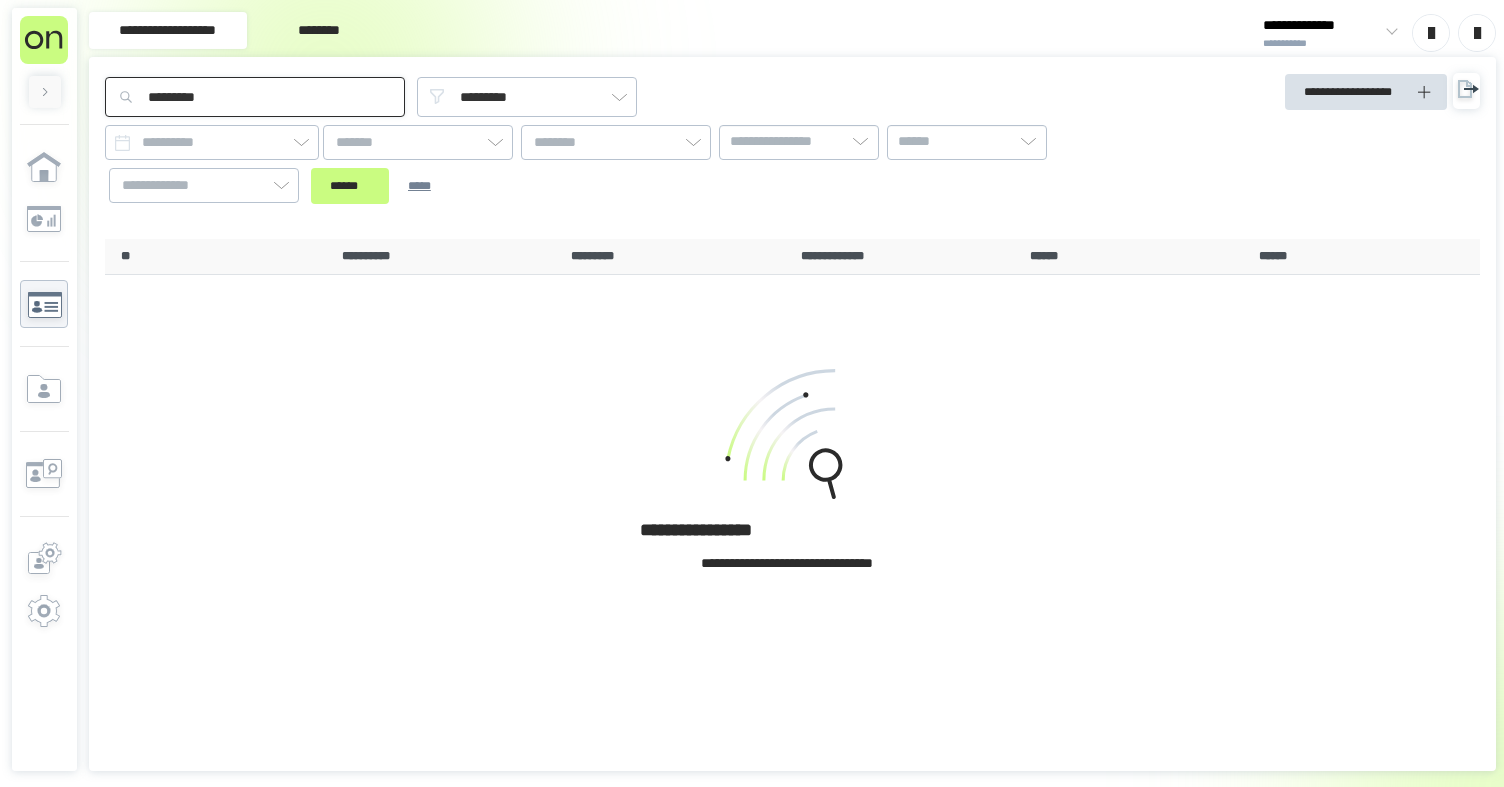 drag, startPoint x: 255, startPoint y: 97, endPoint x: 134, endPoint y: 81, distance: 122.05327 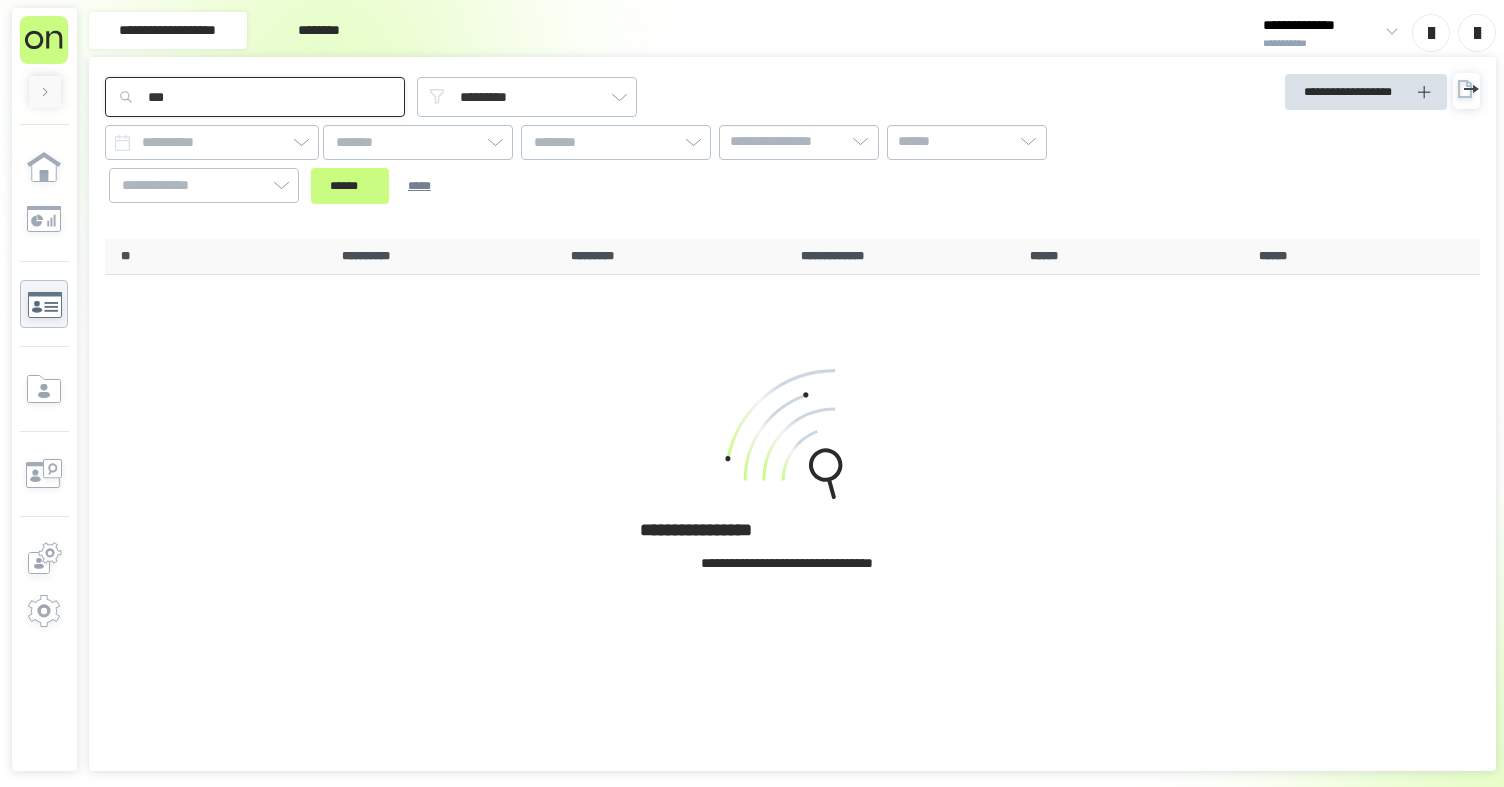 click on "******" at bounding box center [350, 186] 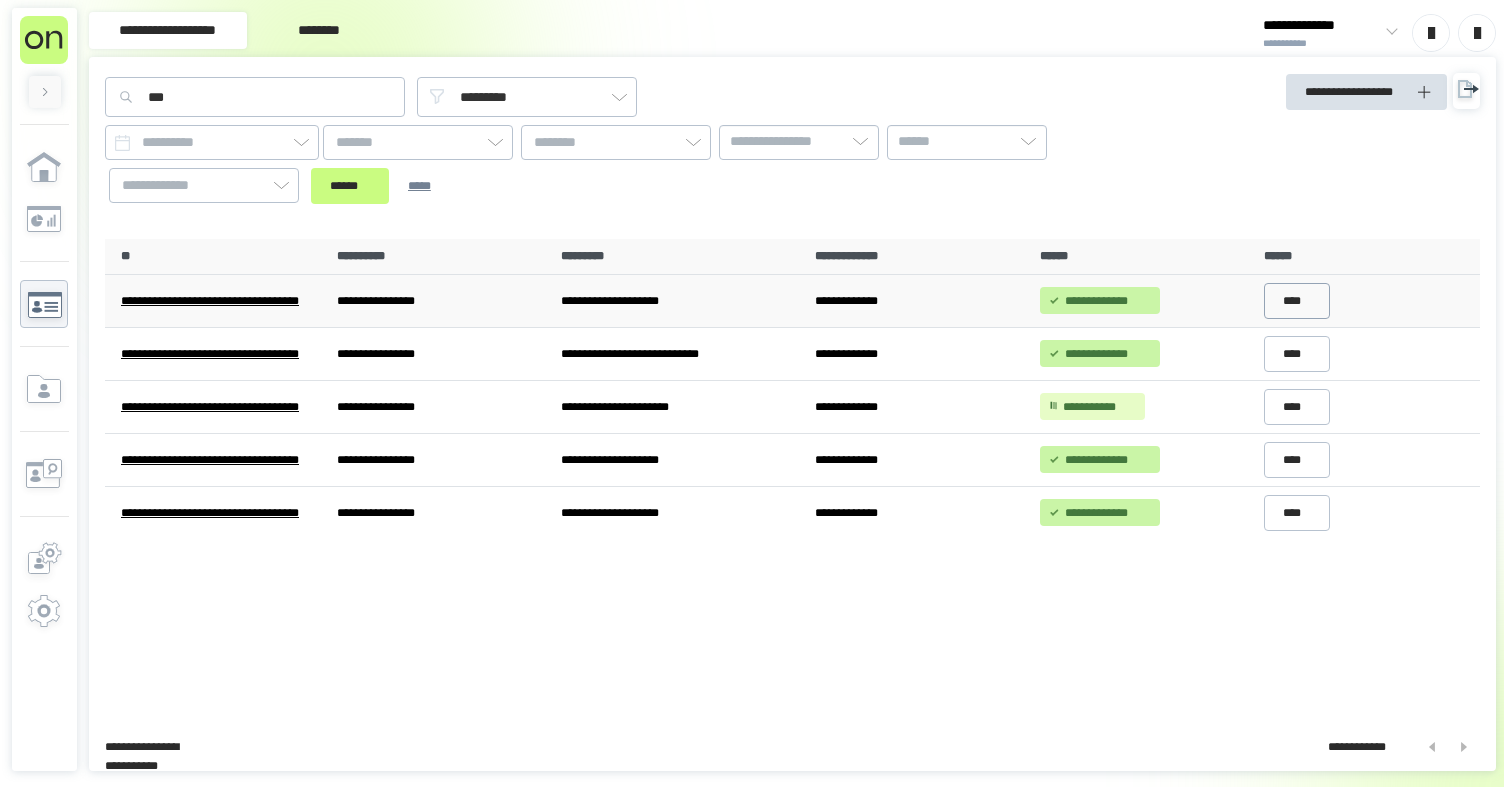 click on "****" at bounding box center [1297, 301] 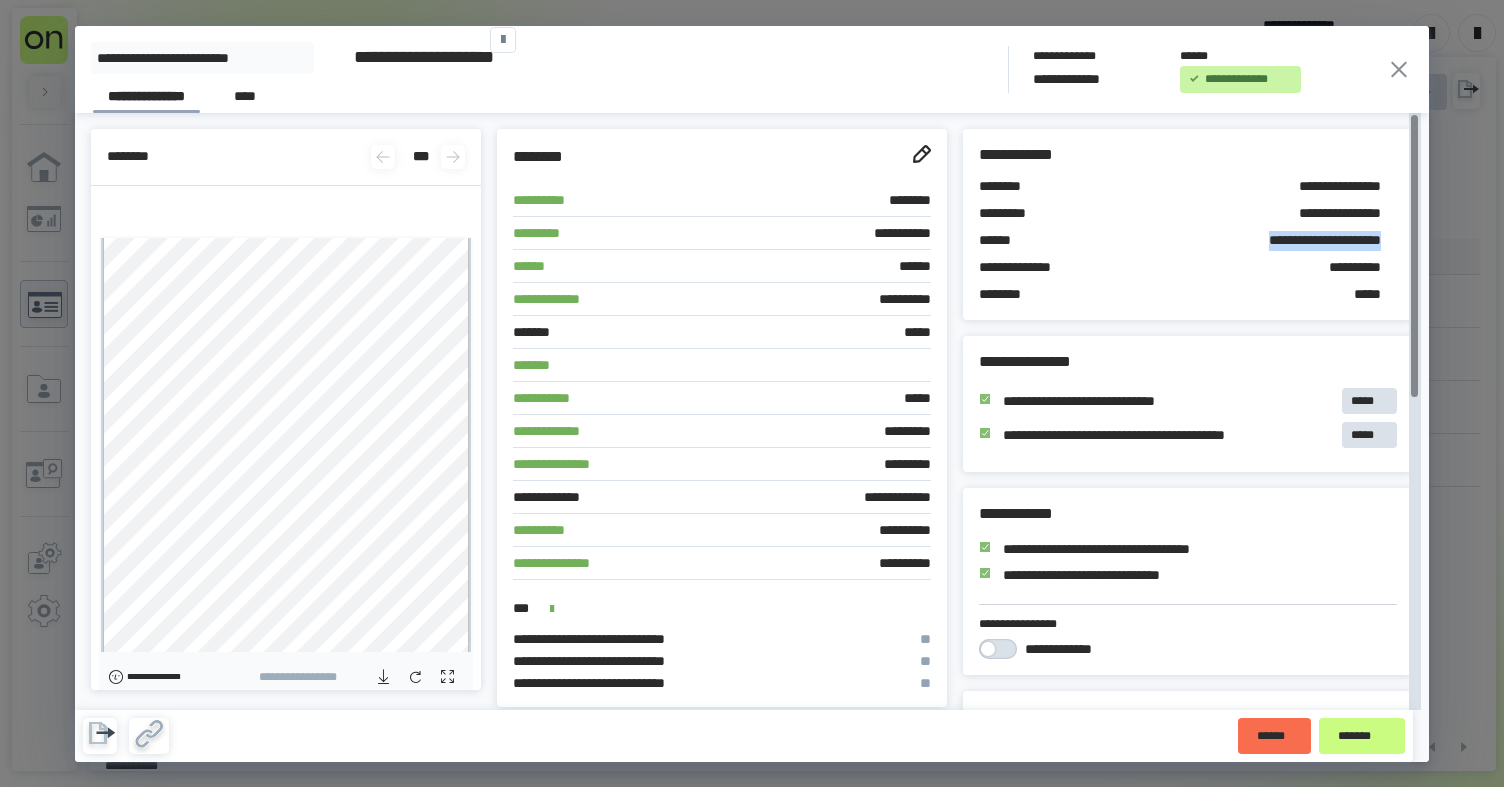 drag, startPoint x: 1213, startPoint y: 242, endPoint x: 1317, endPoint y: 260, distance: 105.546196 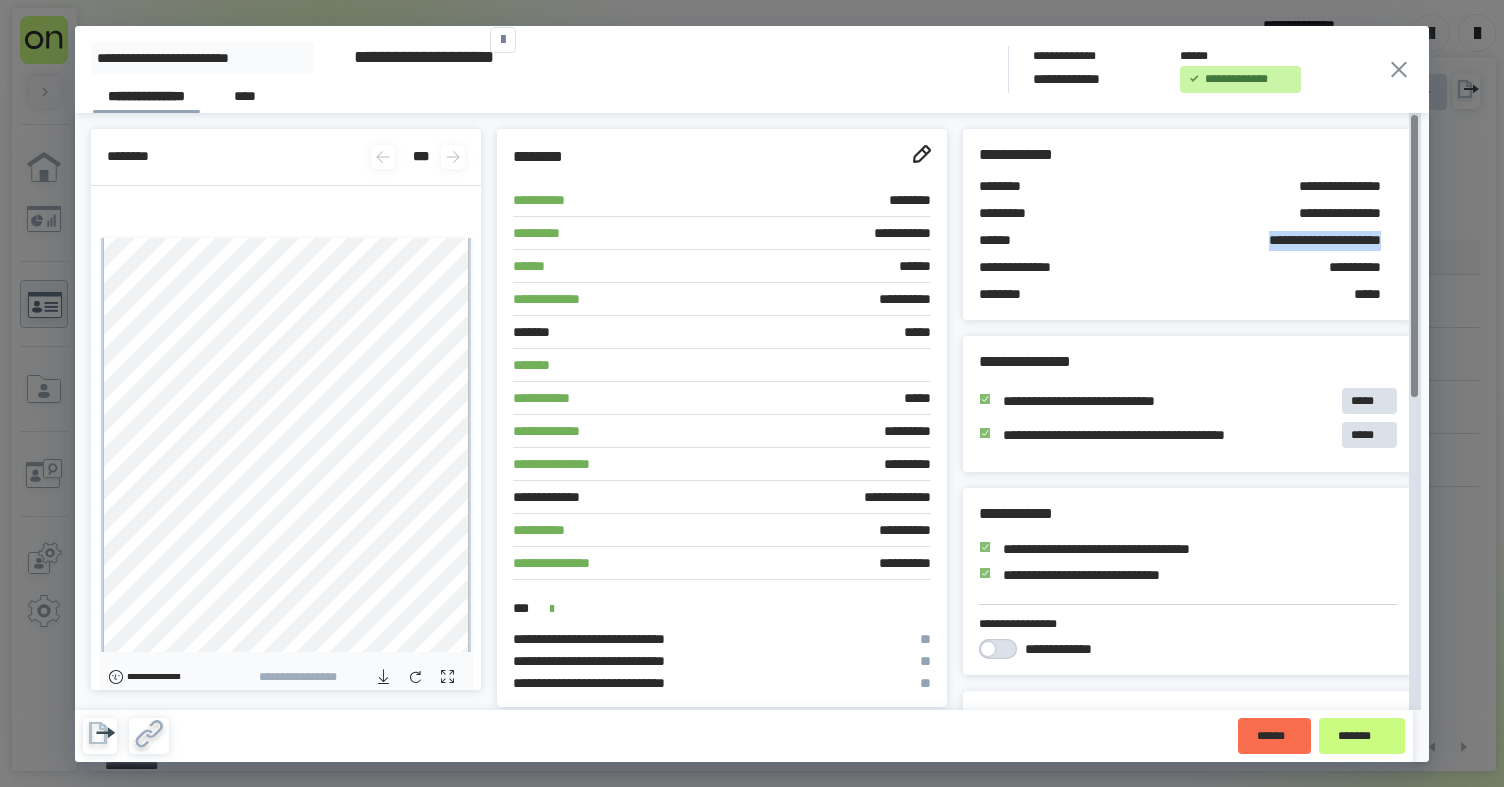 copy on "**********" 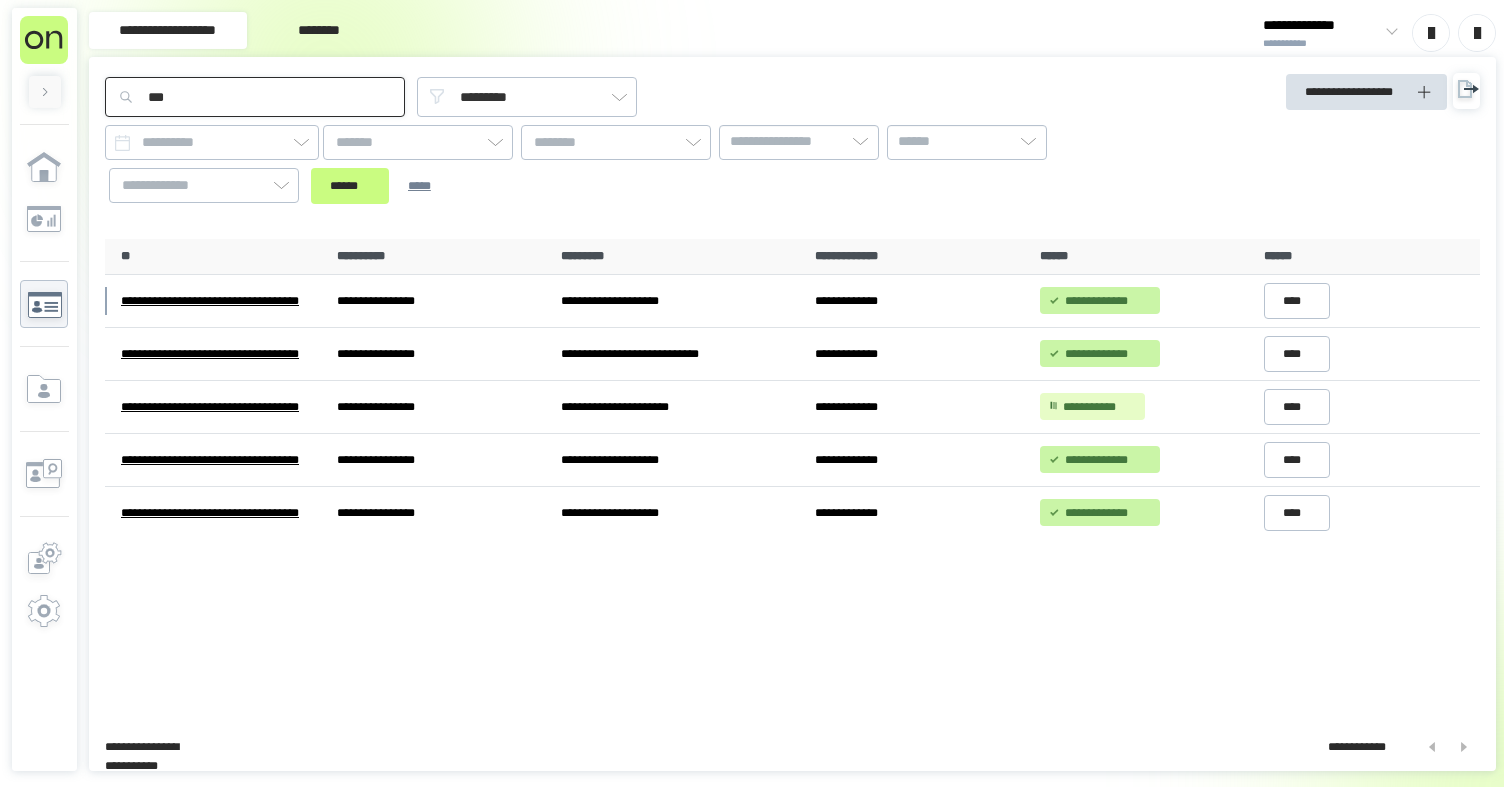 click on "**********" at bounding box center [619, 148] 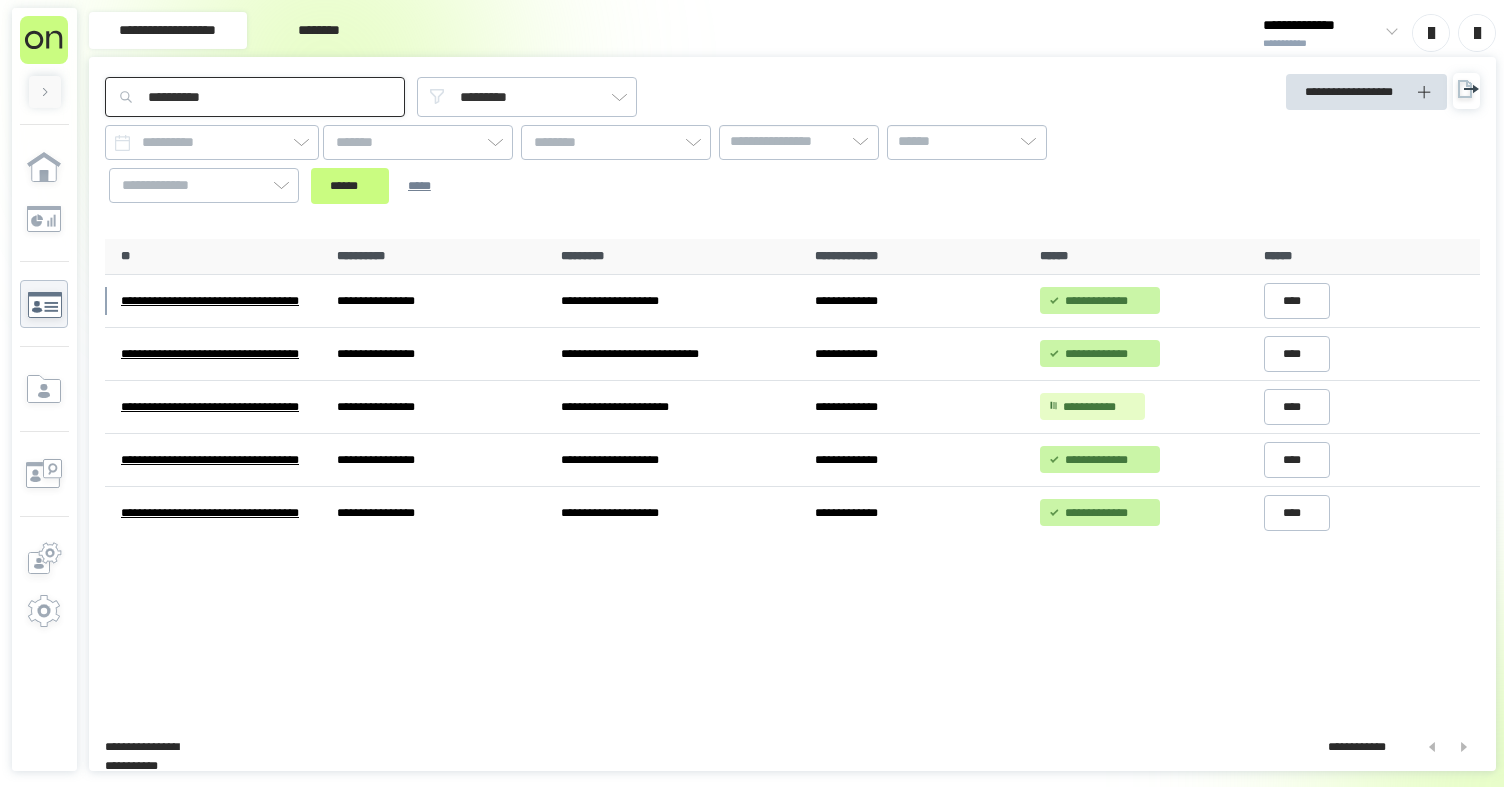click on "******" at bounding box center [350, 186] 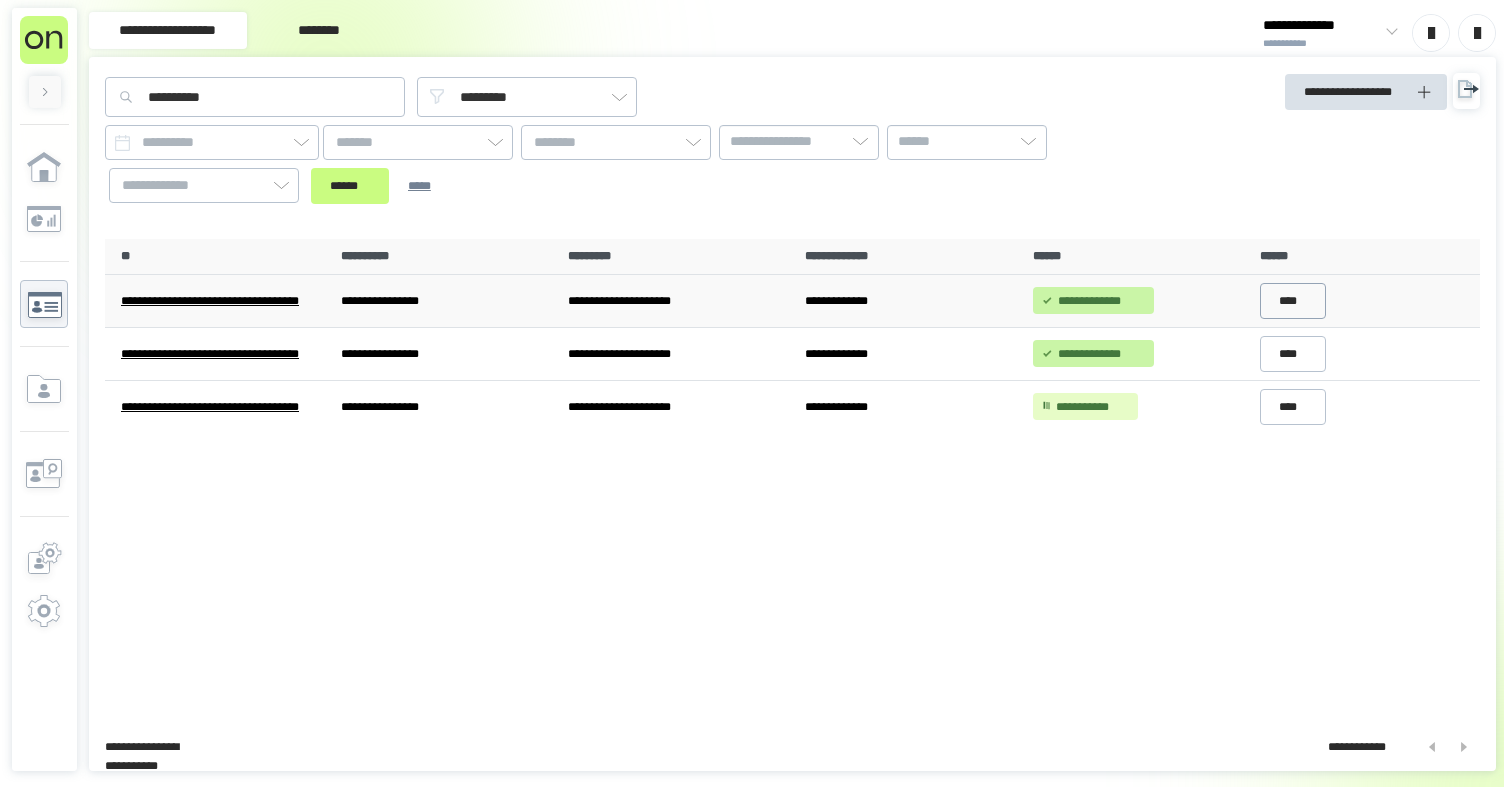 click on "****" at bounding box center [1293, 301] 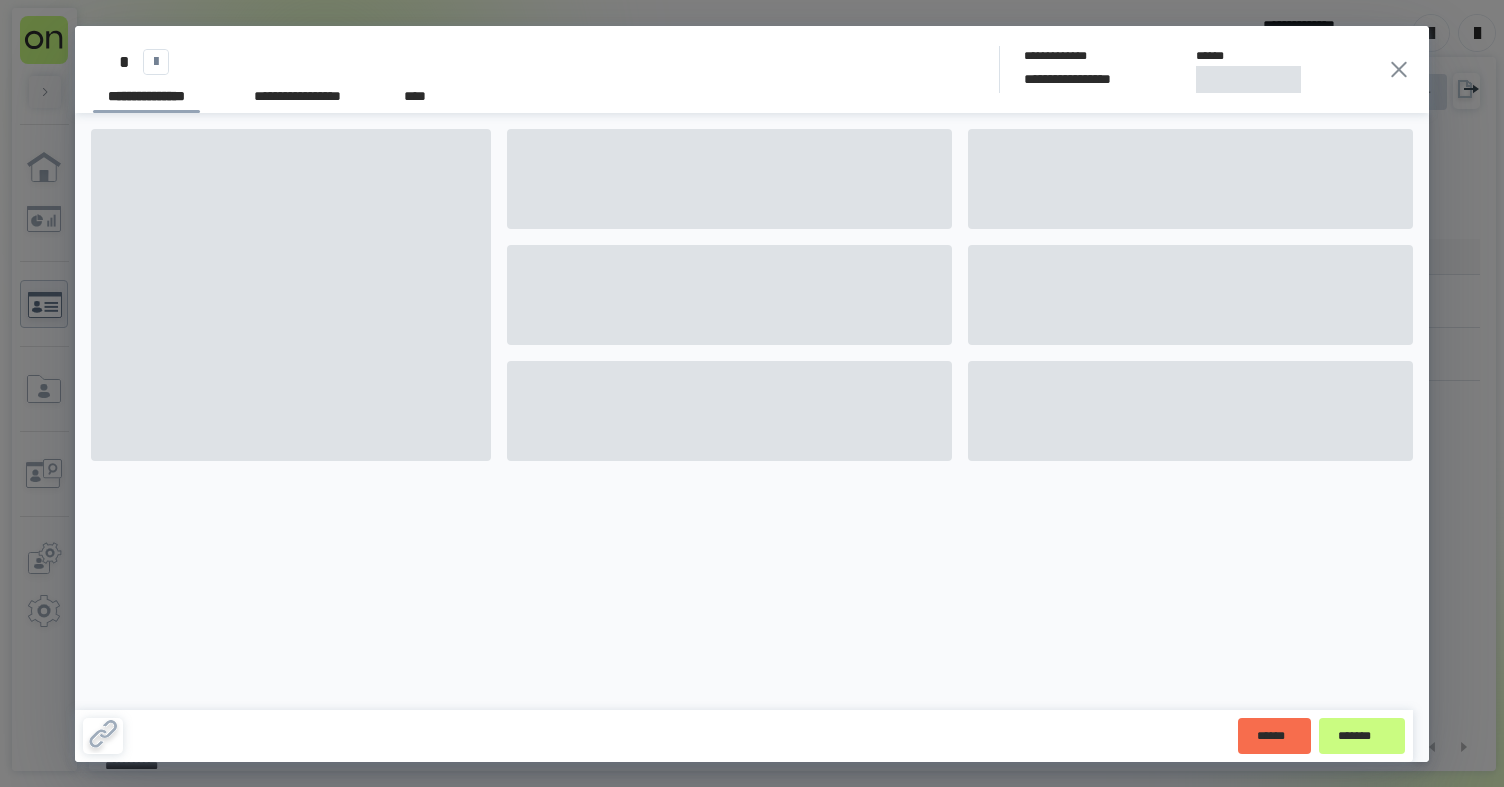 click 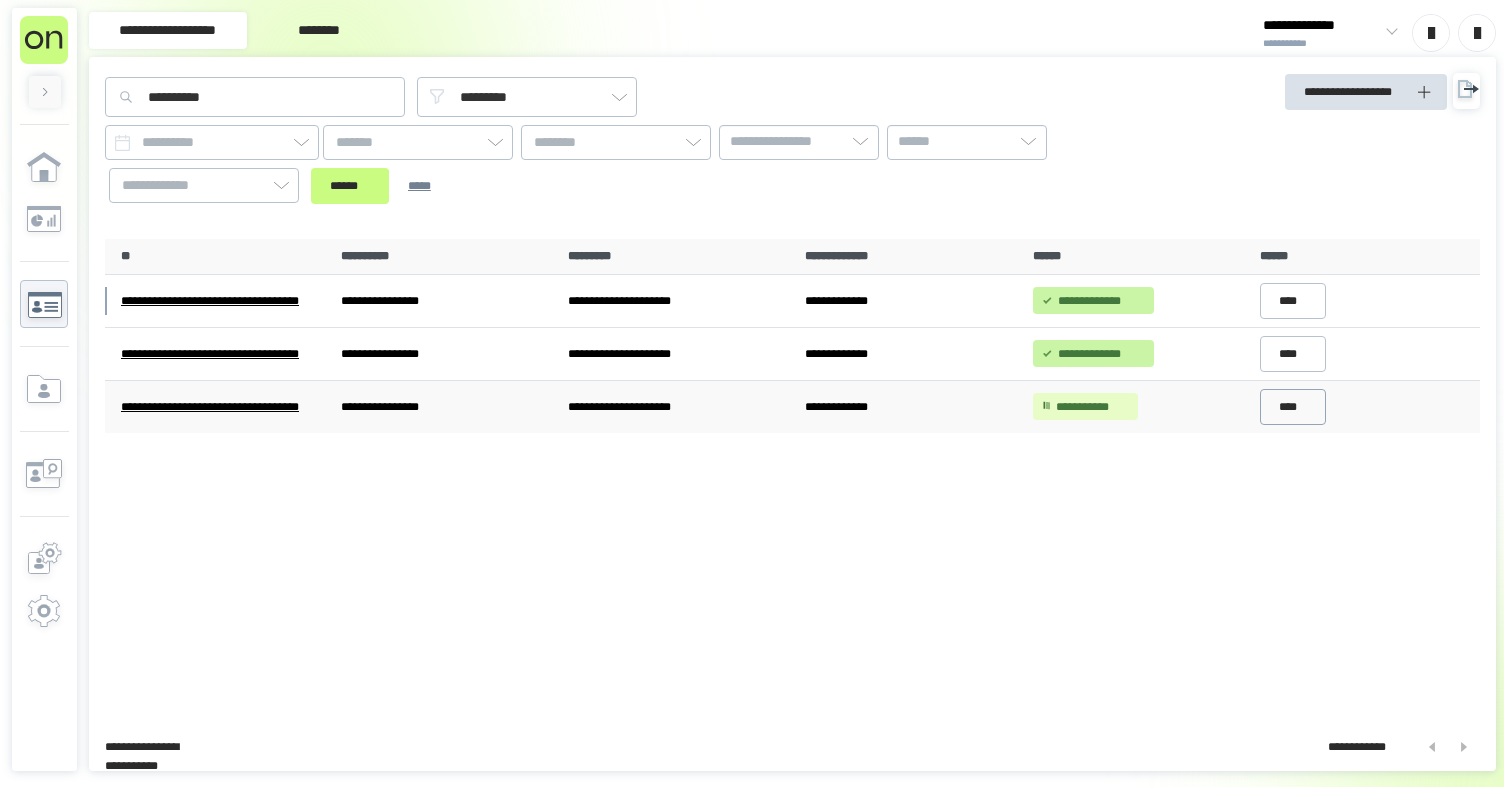 click on "****" at bounding box center [1293, 407] 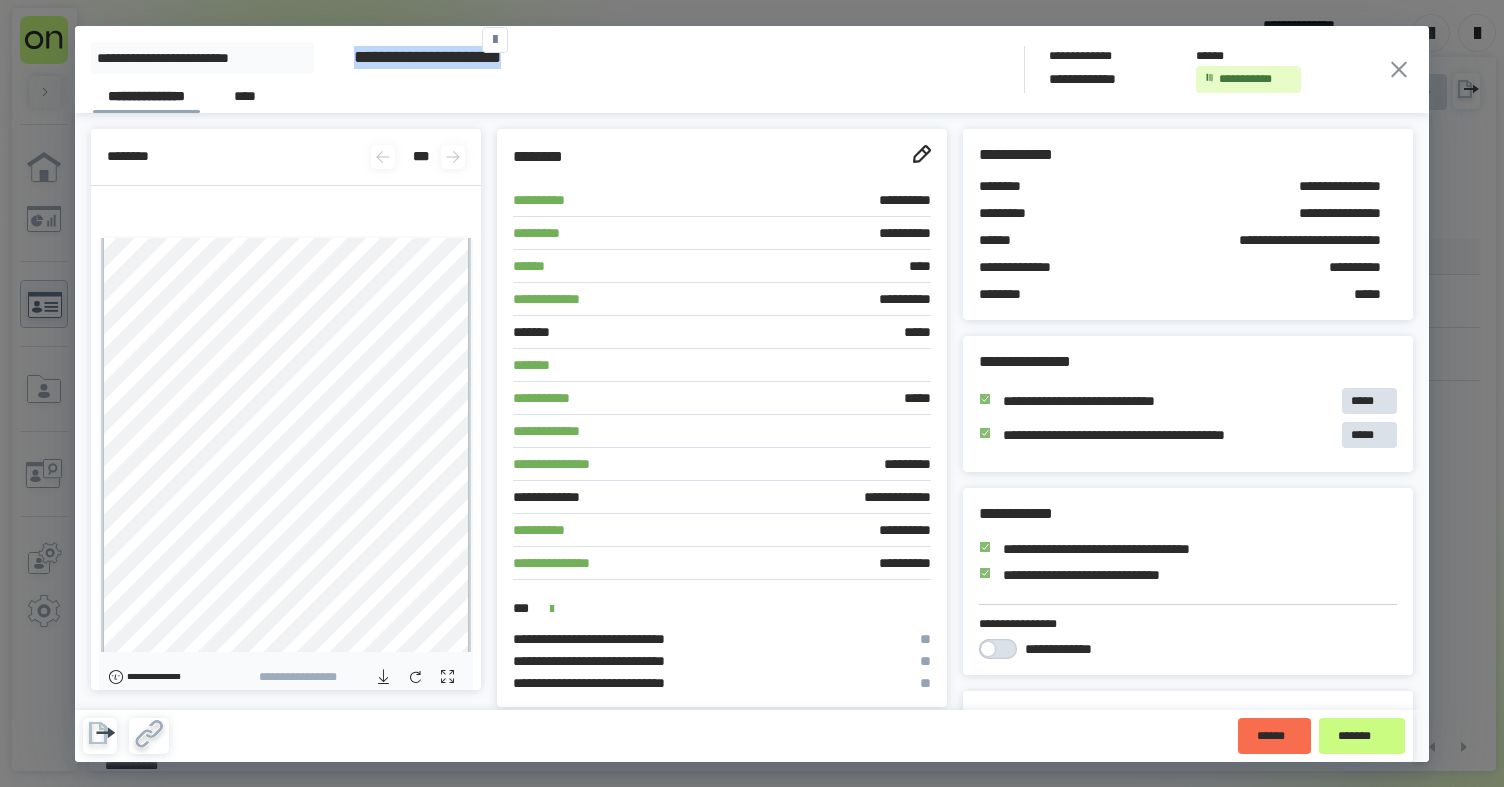 drag, startPoint x: 385, startPoint y: 58, endPoint x: 348, endPoint y: 40, distance: 41.14608 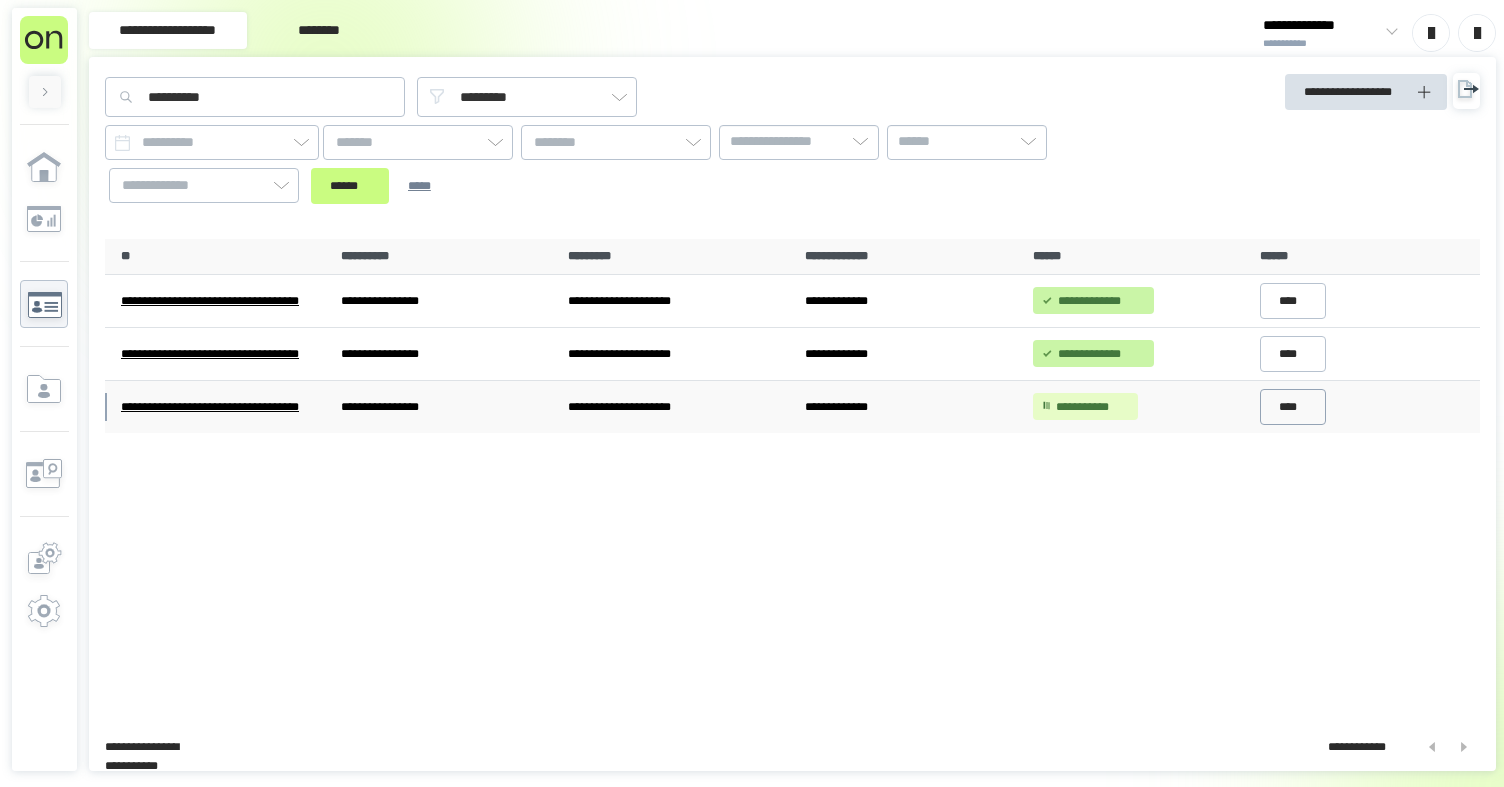 click on "****" at bounding box center [1293, 407] 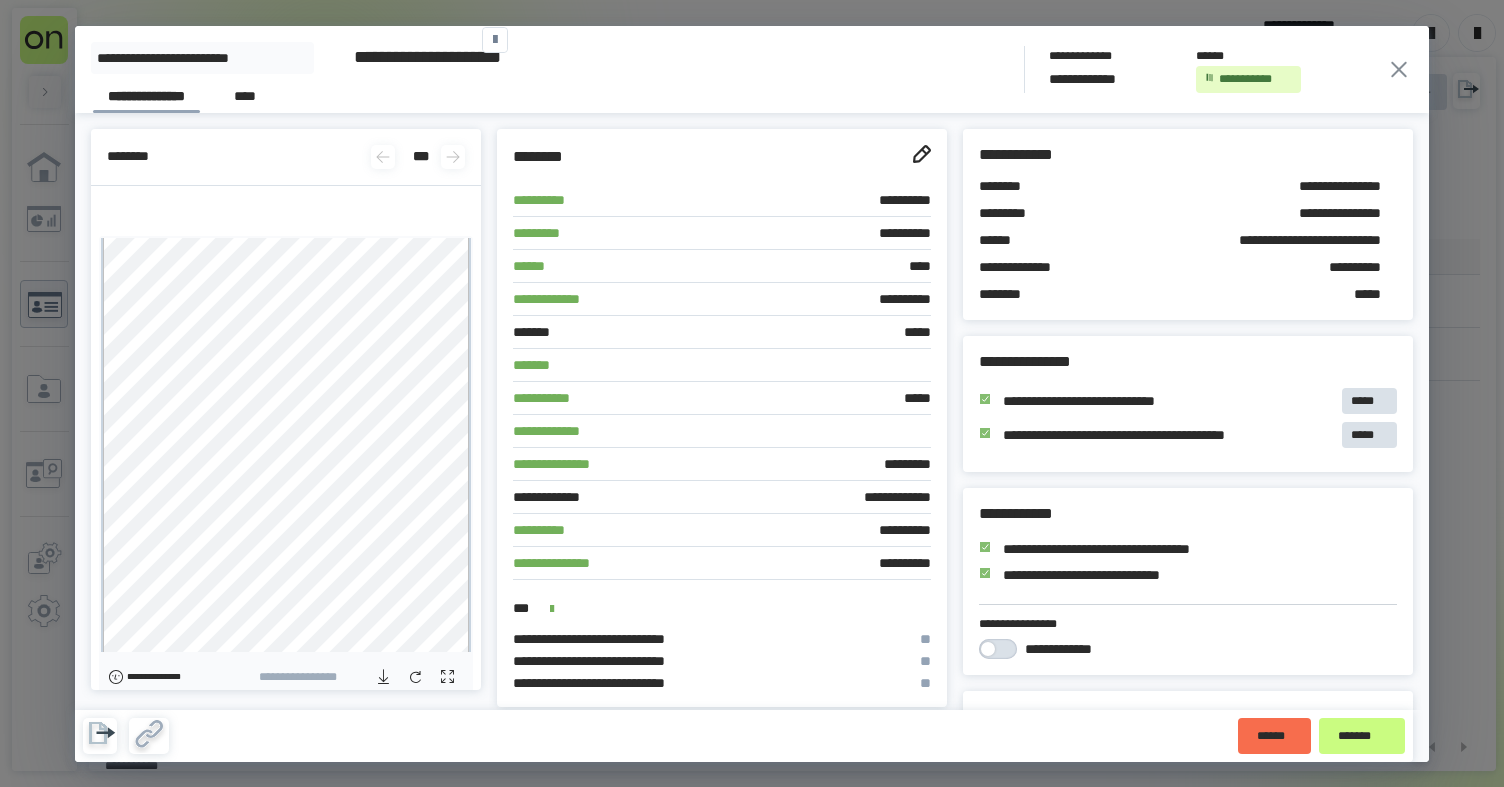 click 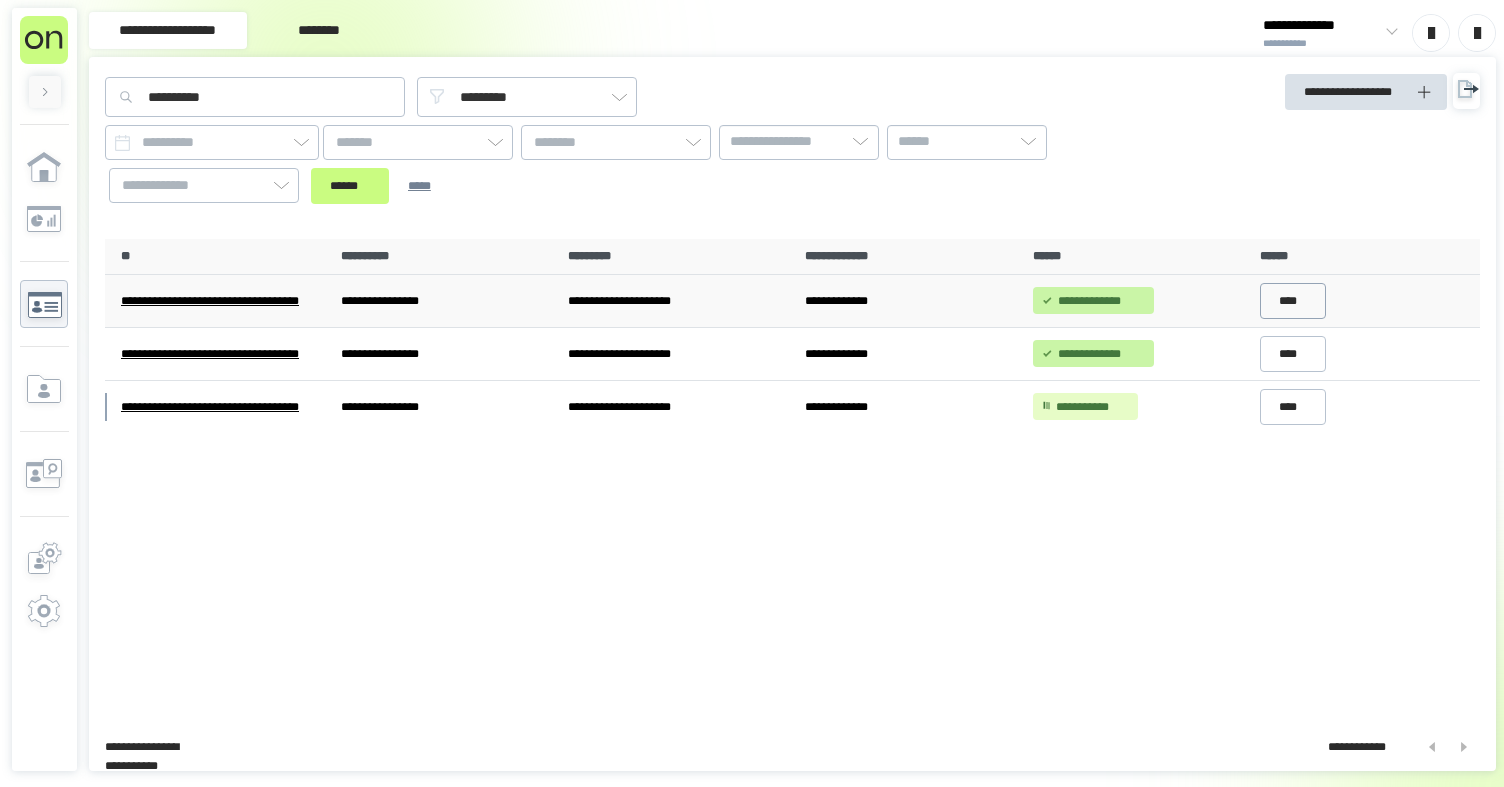 click on "****" at bounding box center (1293, 301) 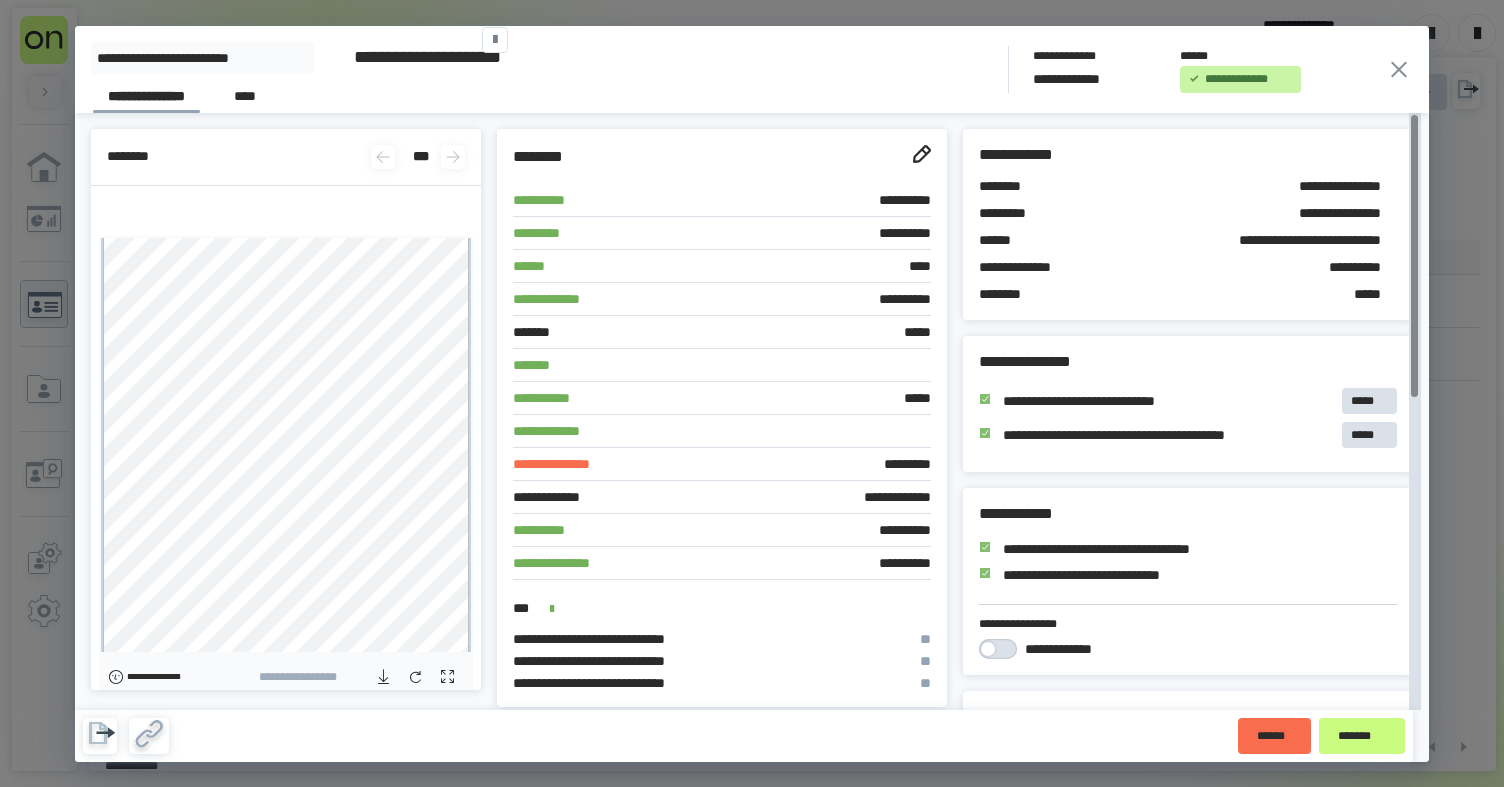 click 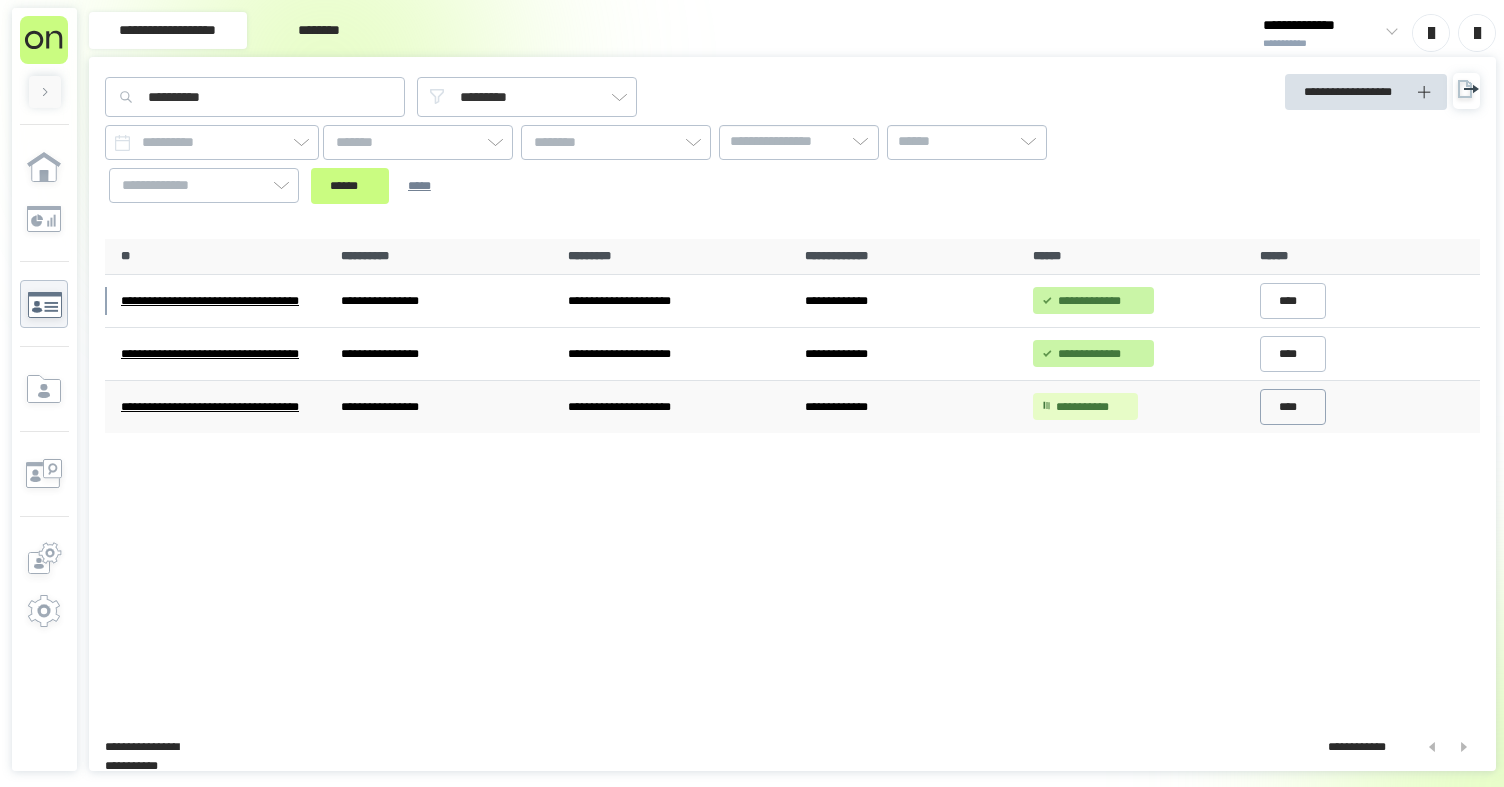 click on "****" at bounding box center [1293, 407] 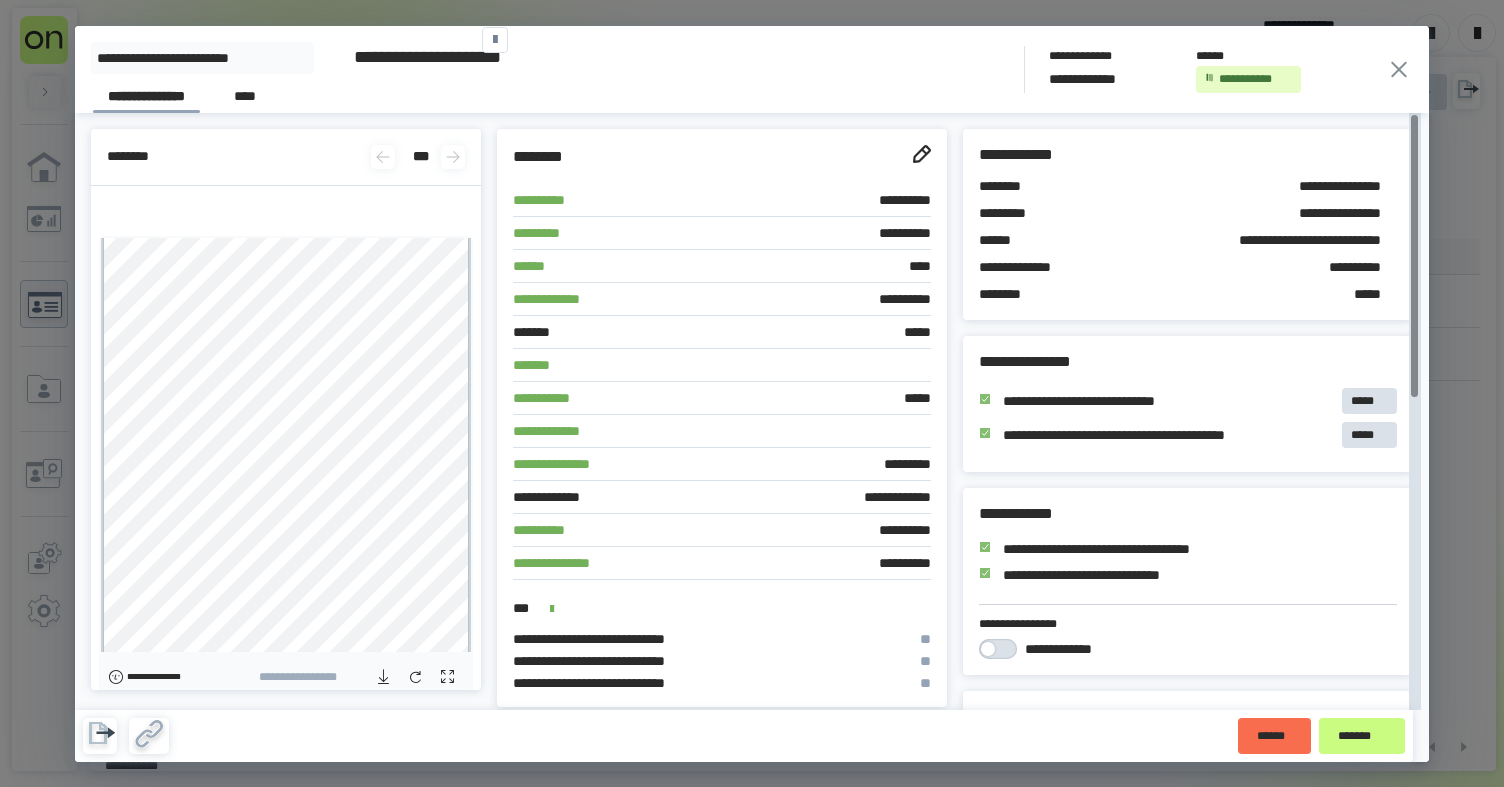 click 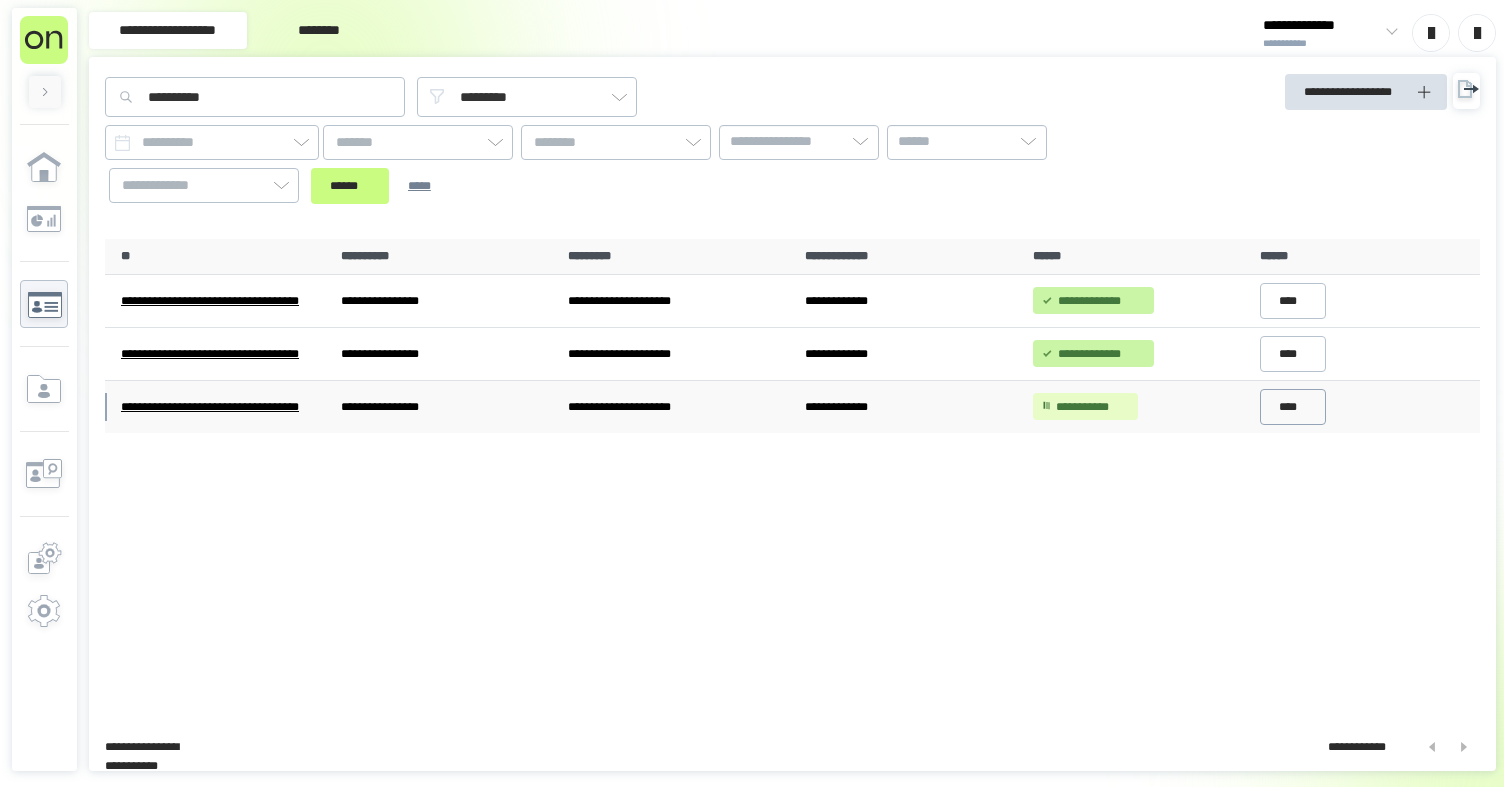 click on "****" at bounding box center [1293, 407] 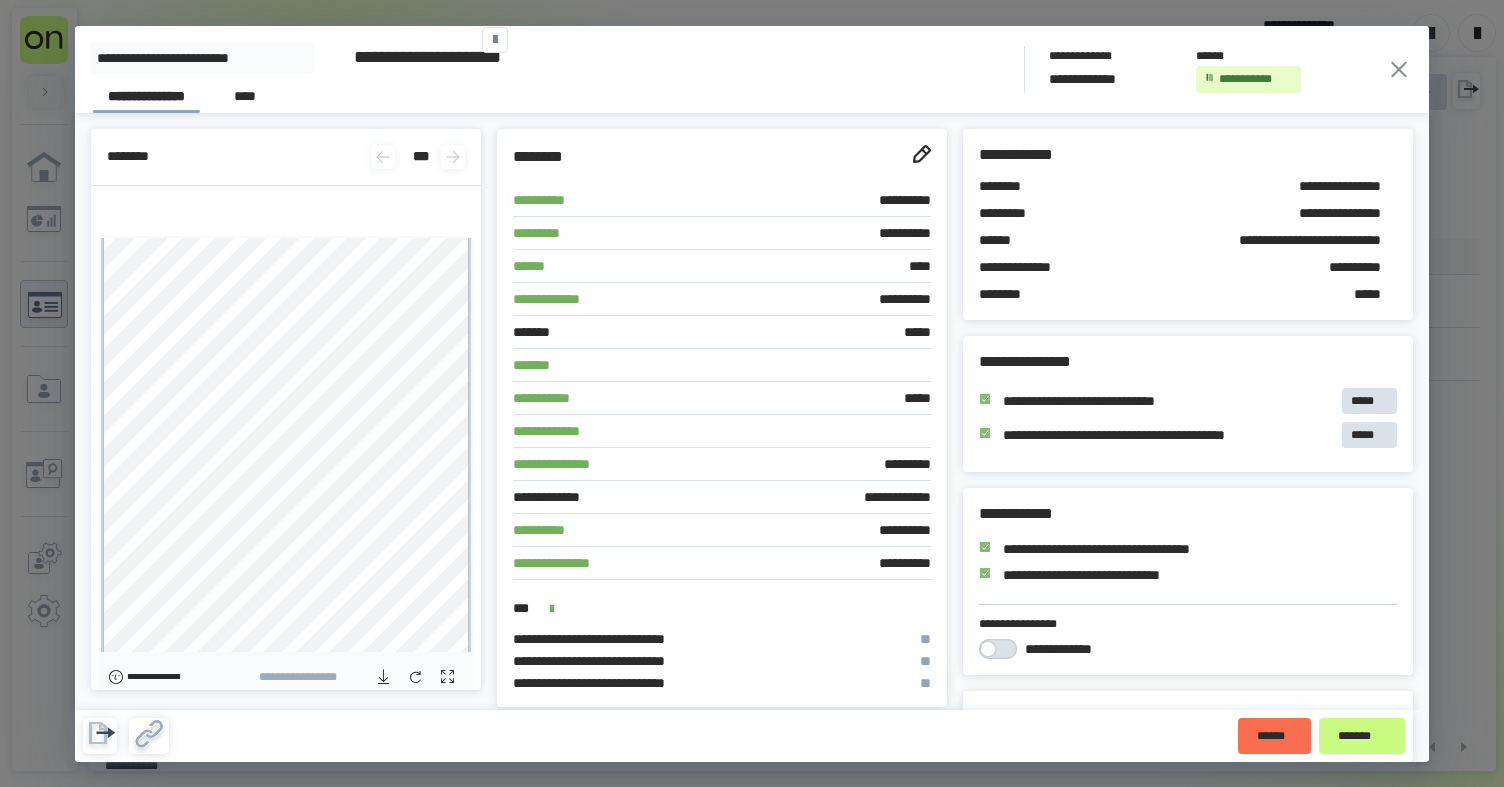 click 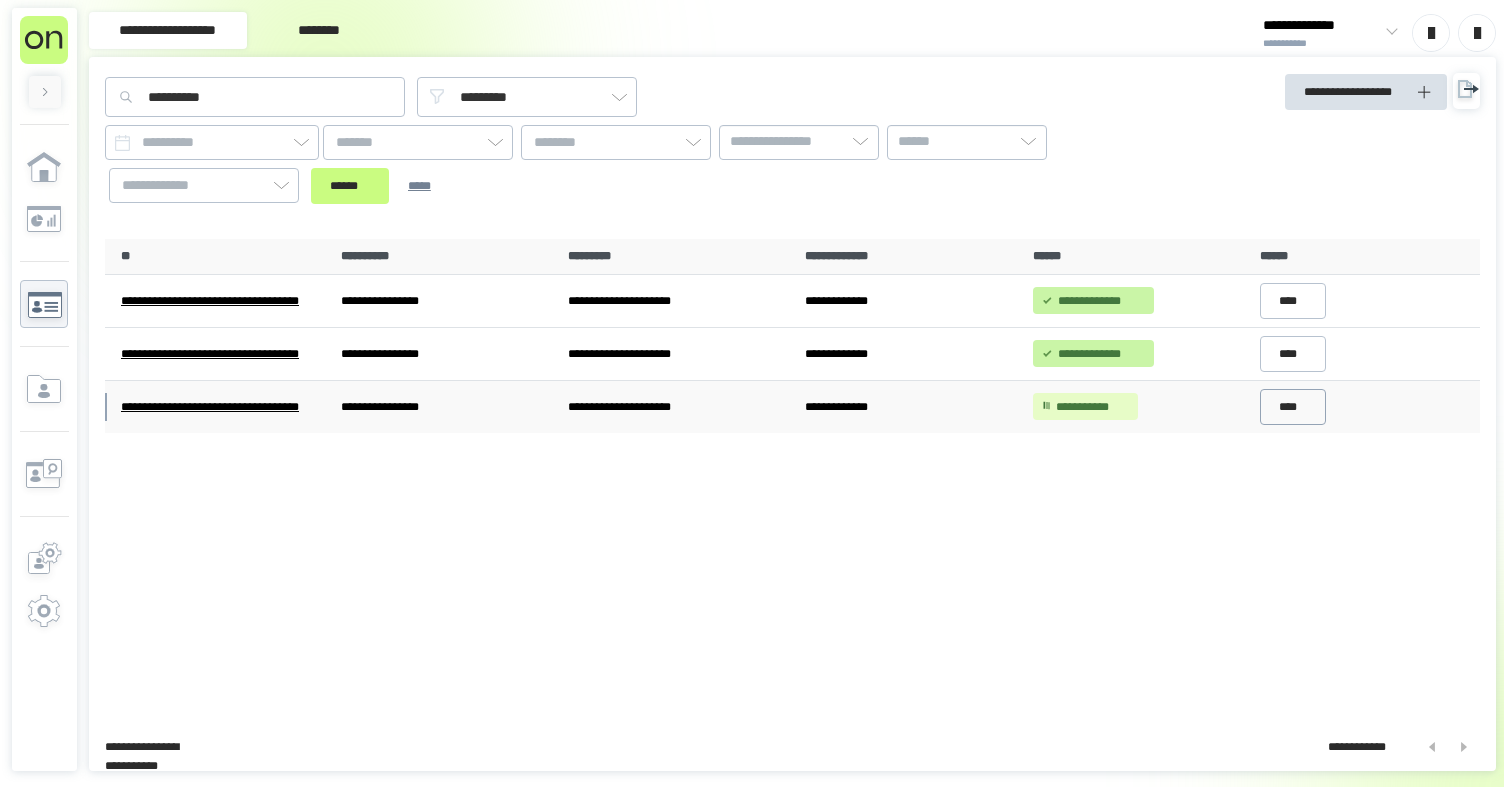 click on "****" at bounding box center (1293, 407) 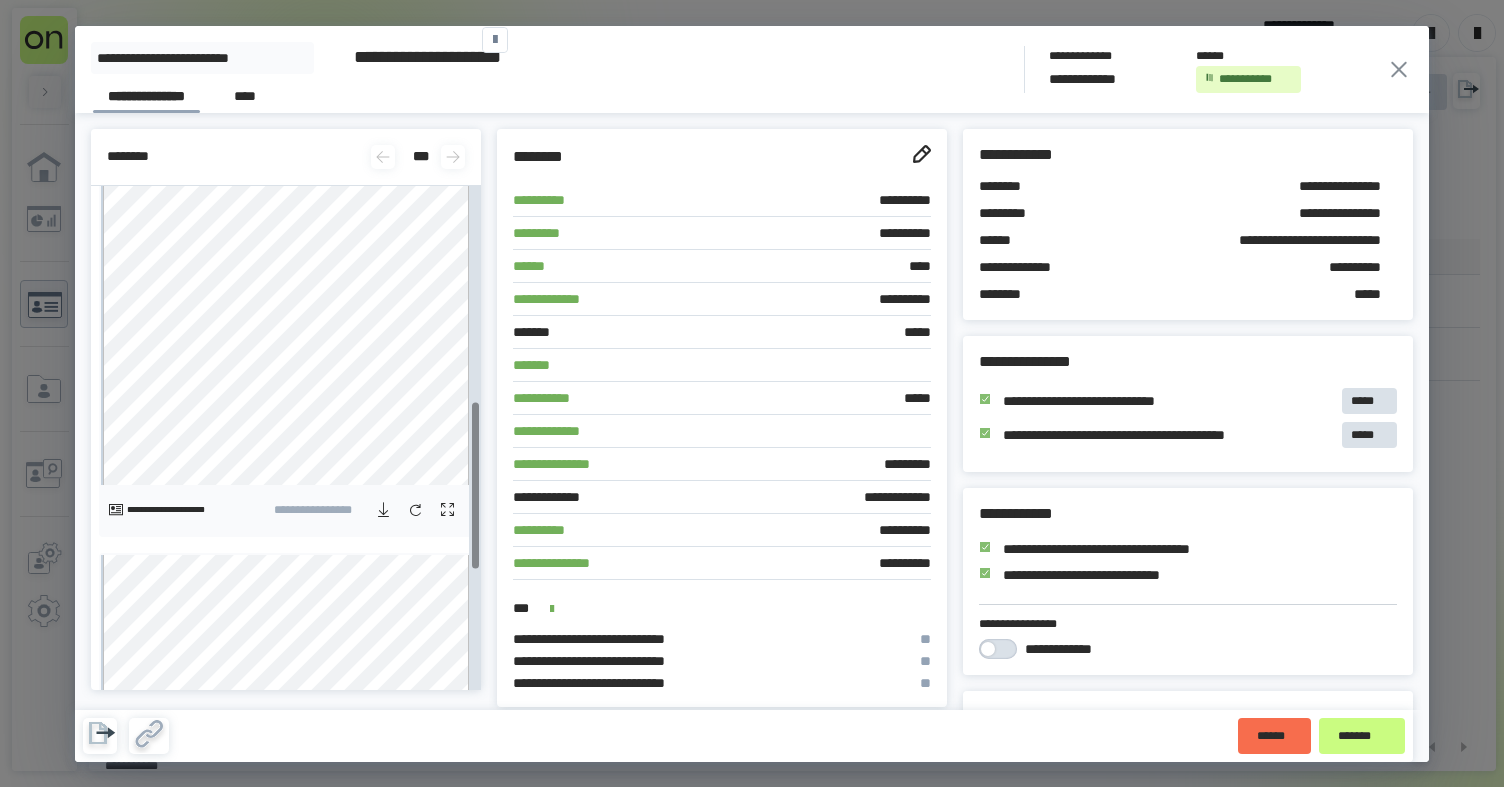 scroll, scrollTop: 0, scrollLeft: 0, axis: both 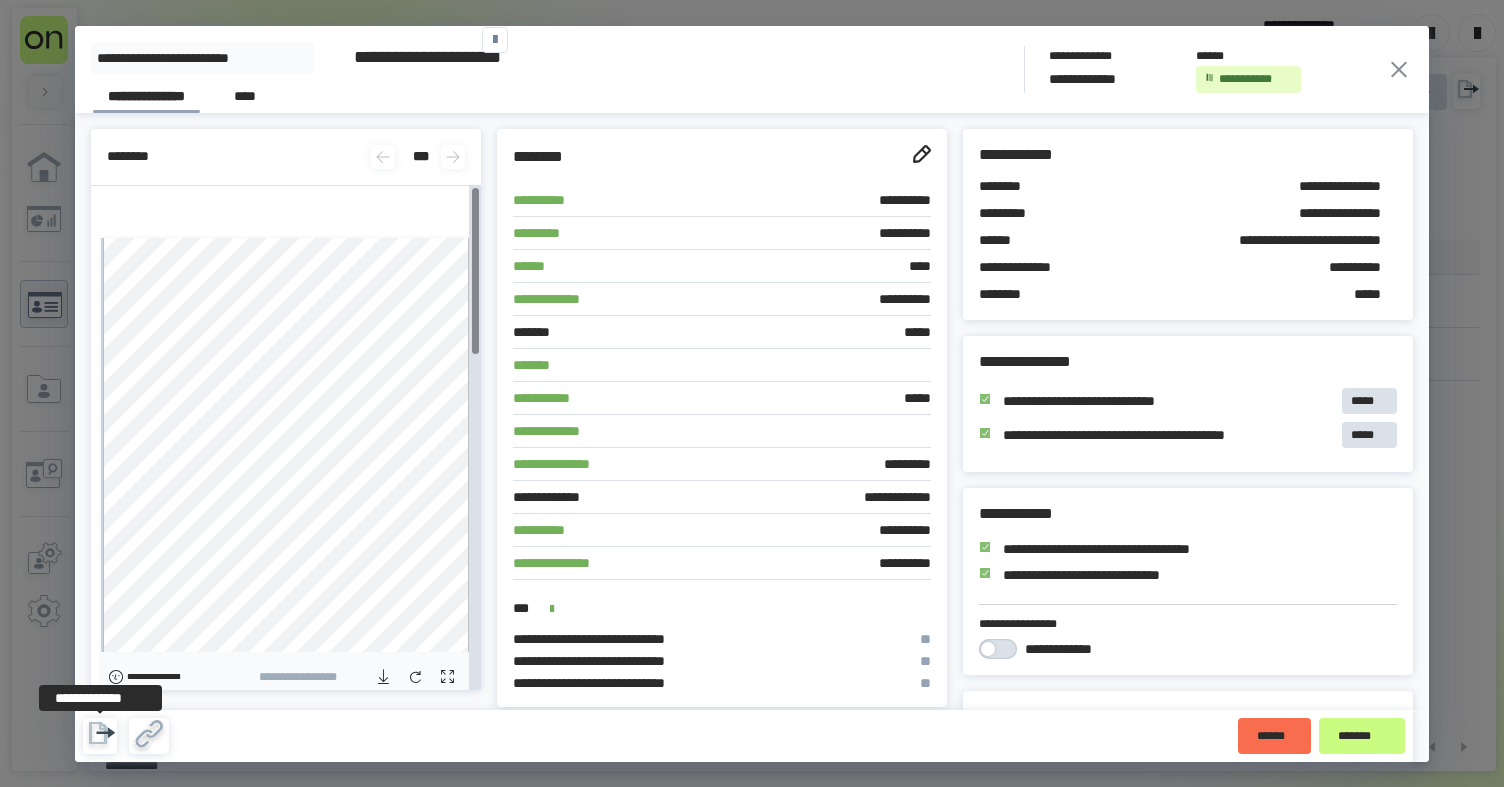 click 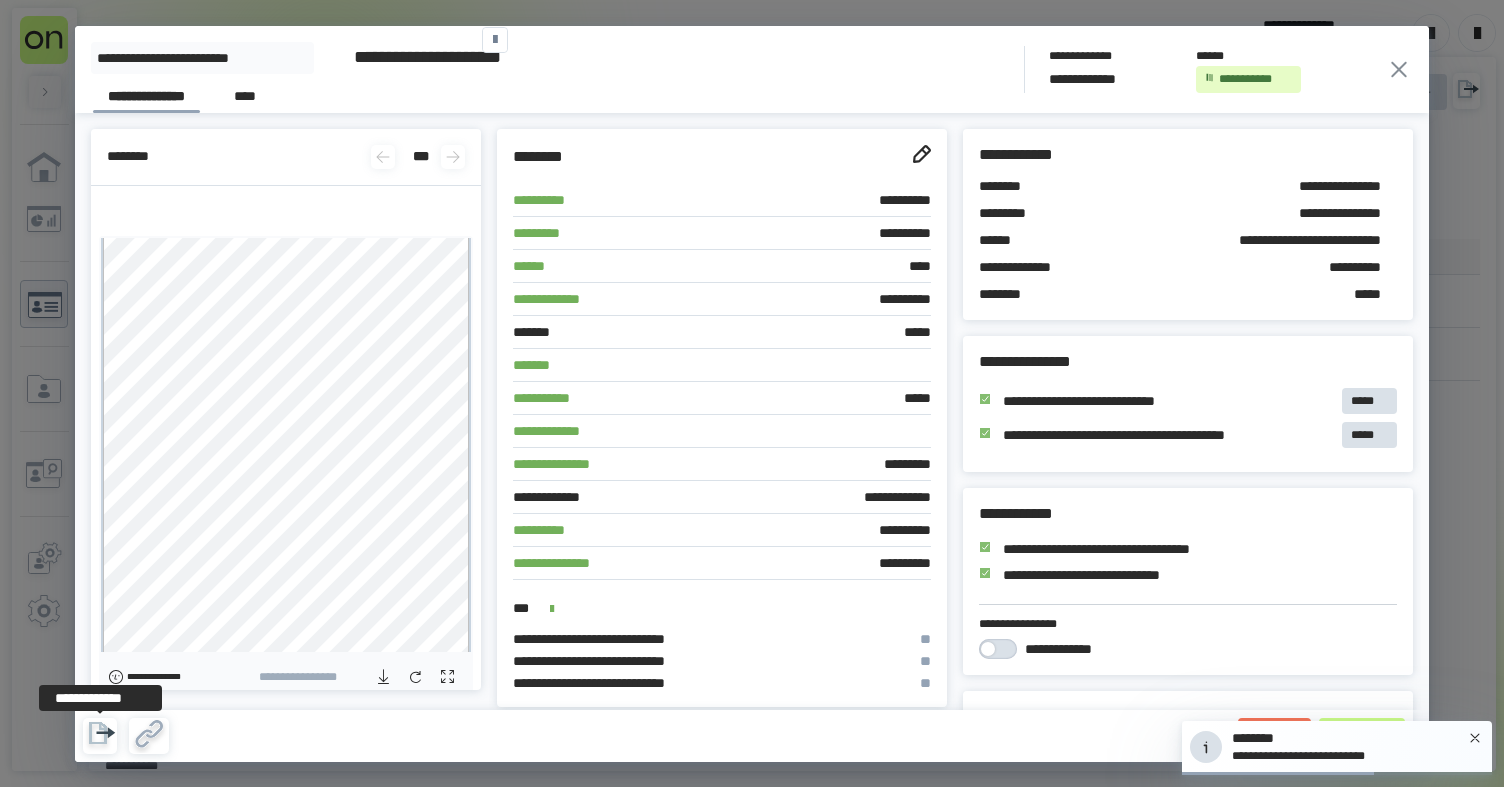 click 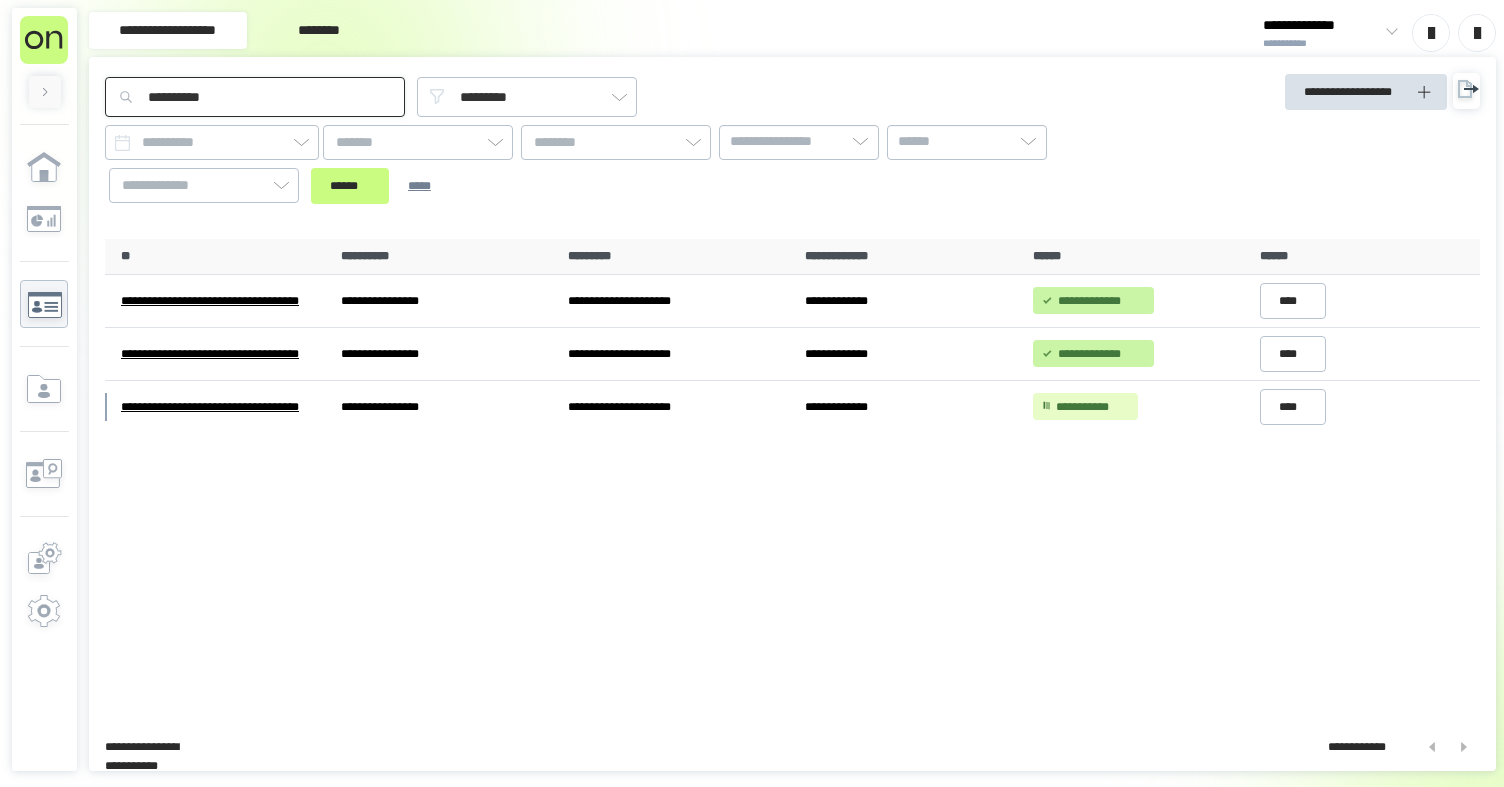 drag, startPoint x: 247, startPoint y: 92, endPoint x: 82, endPoint y: 88, distance: 165.04848 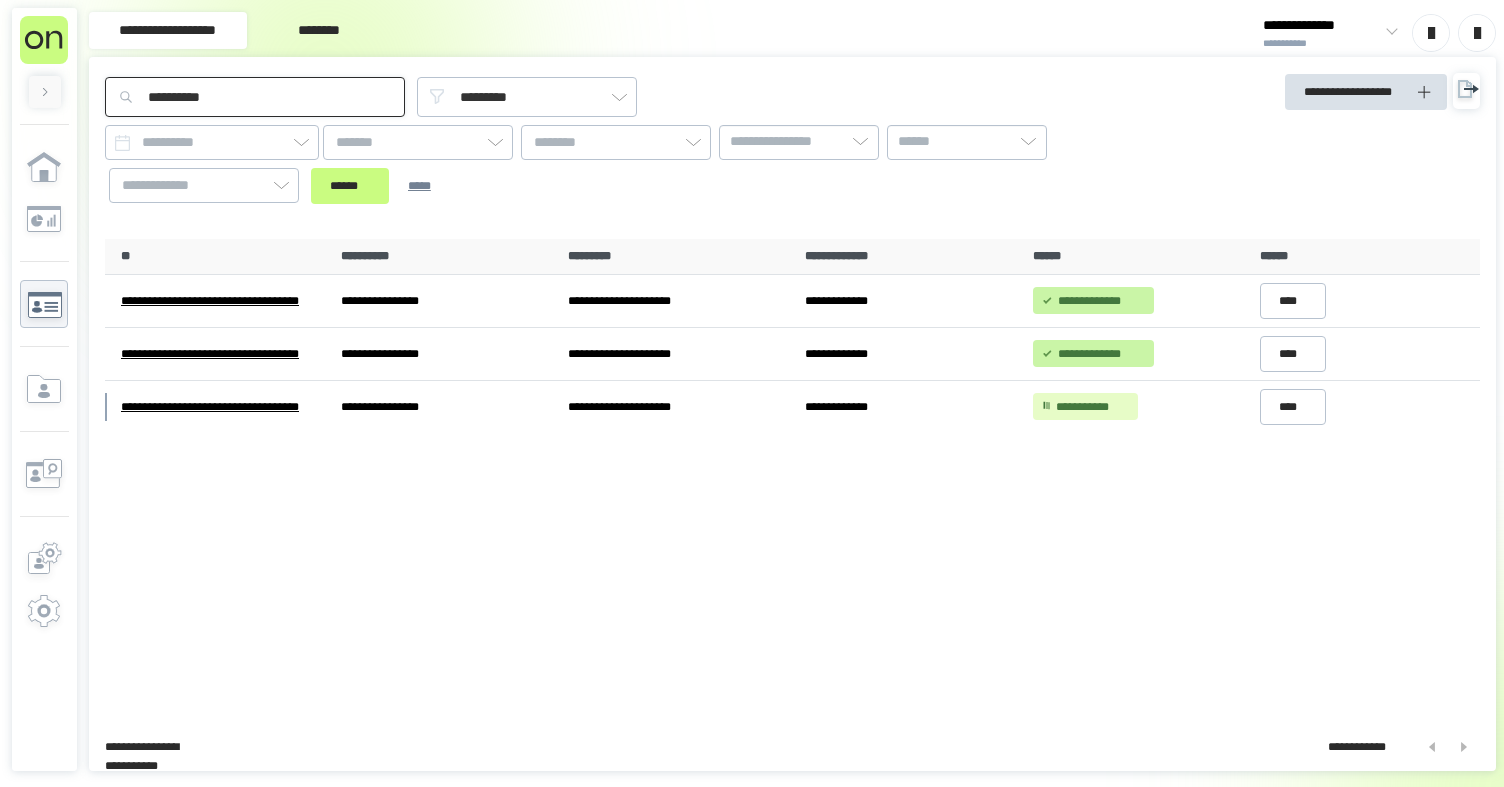 click on "**********" at bounding box center (752, 393) 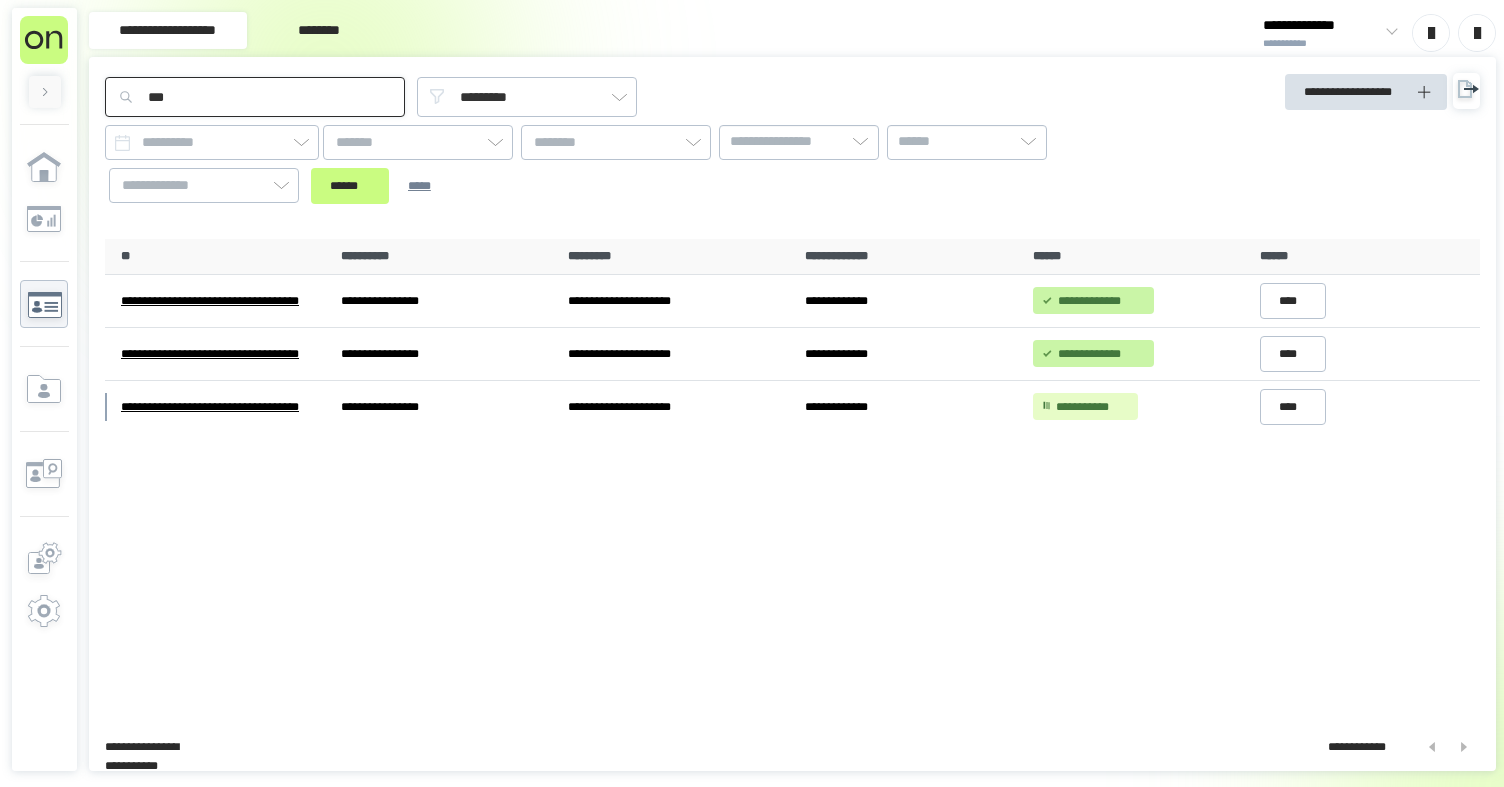 type on "***" 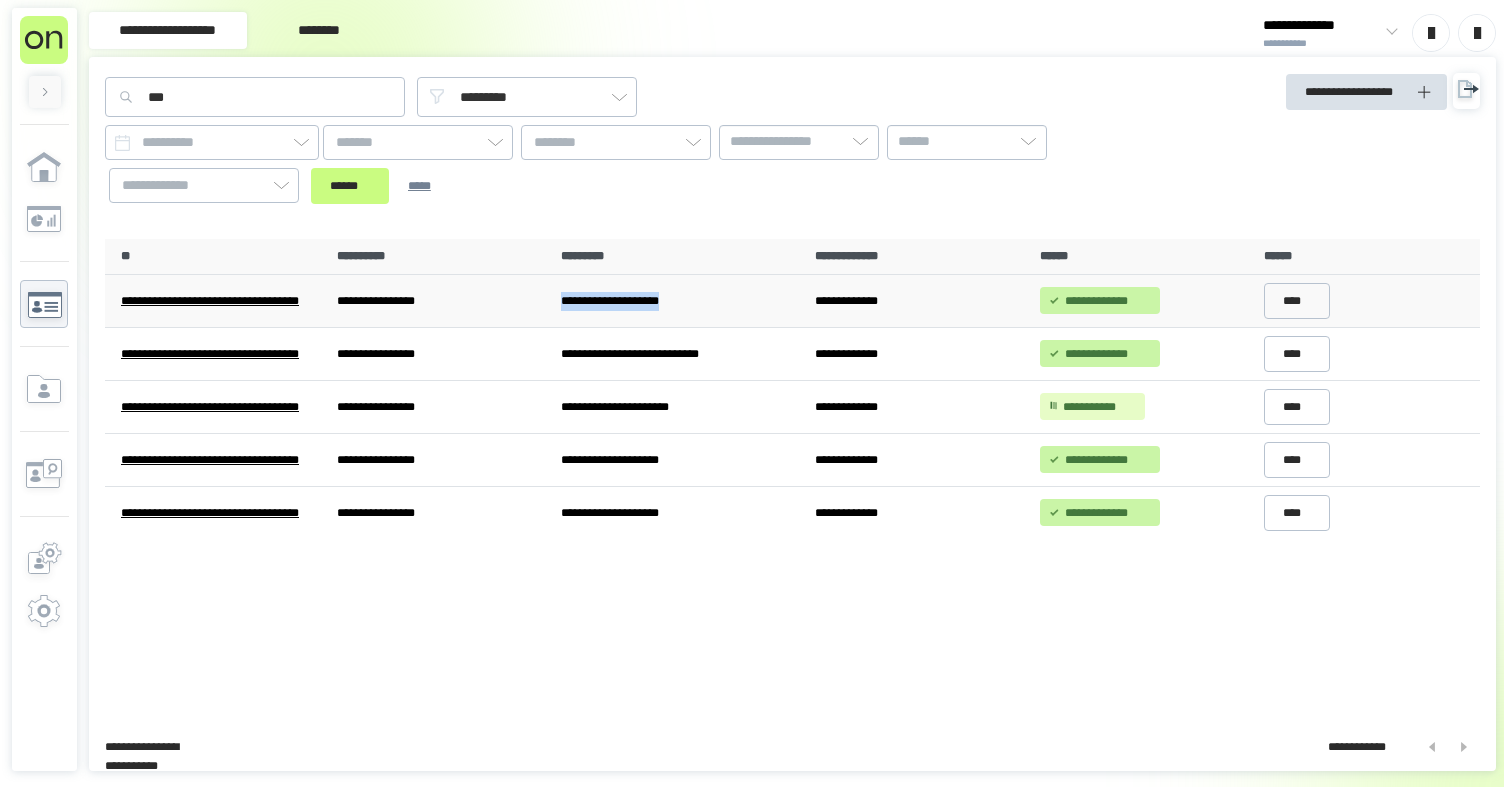 drag, startPoint x: 744, startPoint y: 306, endPoint x: 612, endPoint y: 305, distance: 132.00378 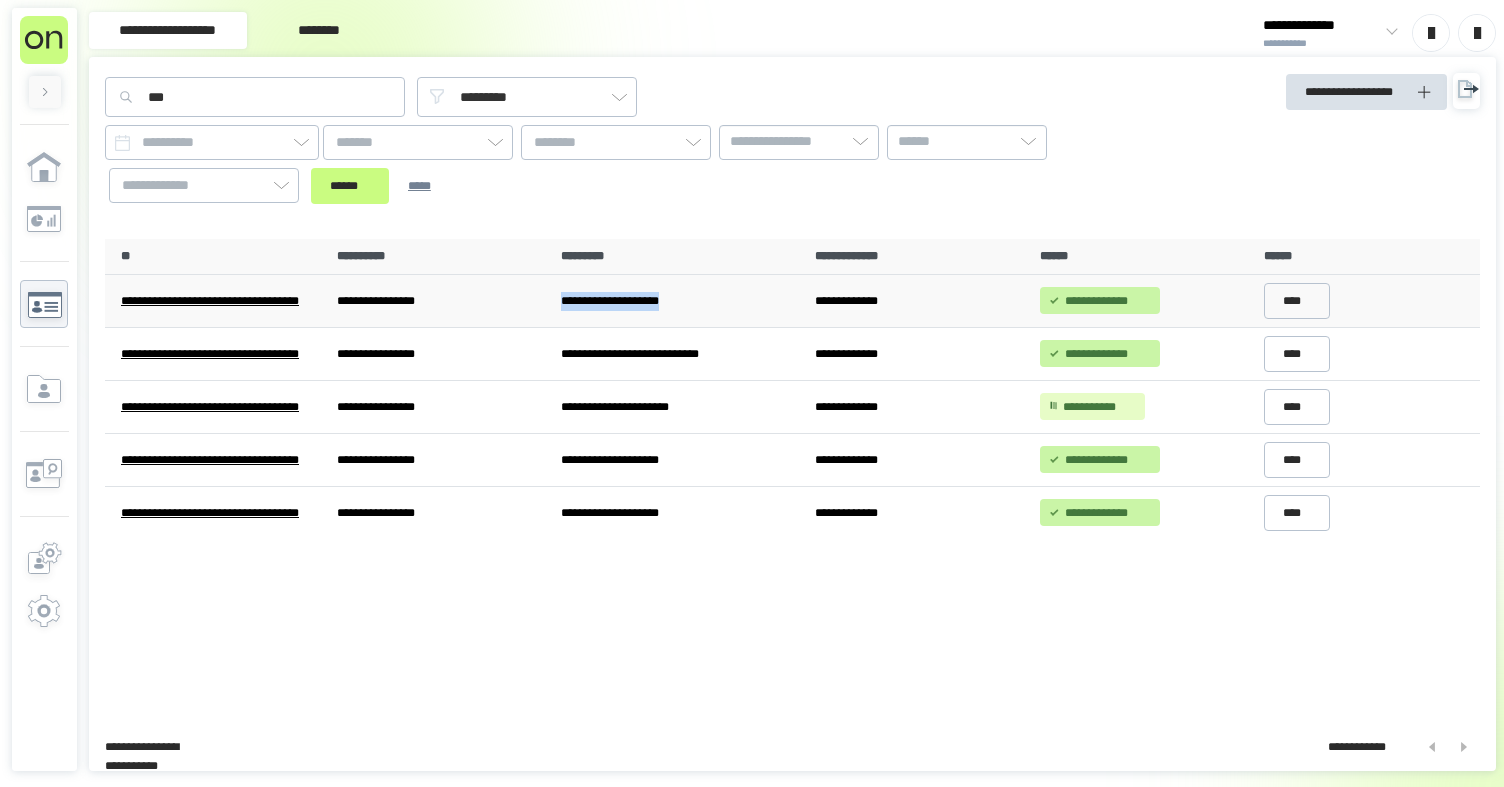click on "**********" at bounding box center [680, 301] 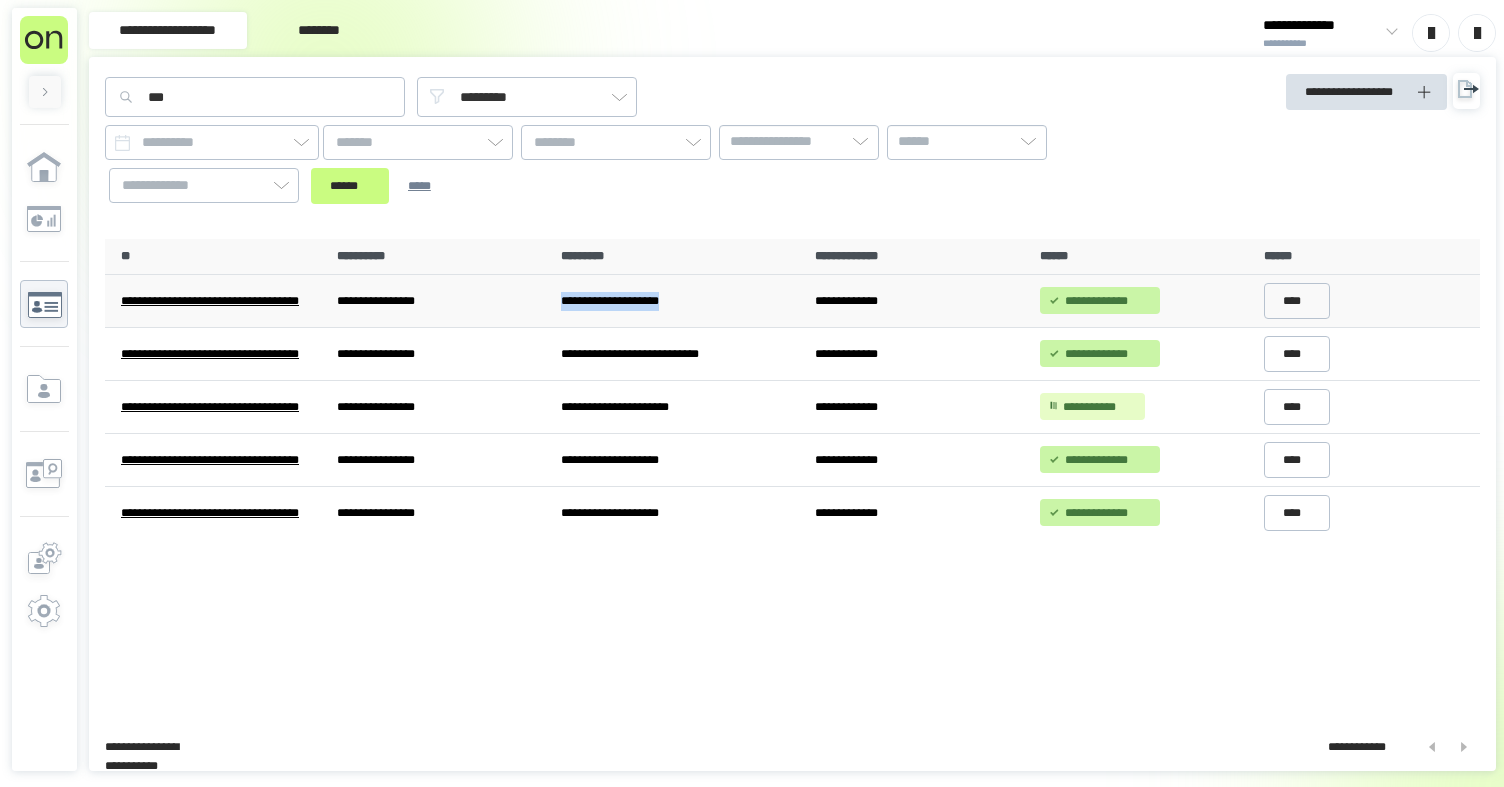 copy on "**********" 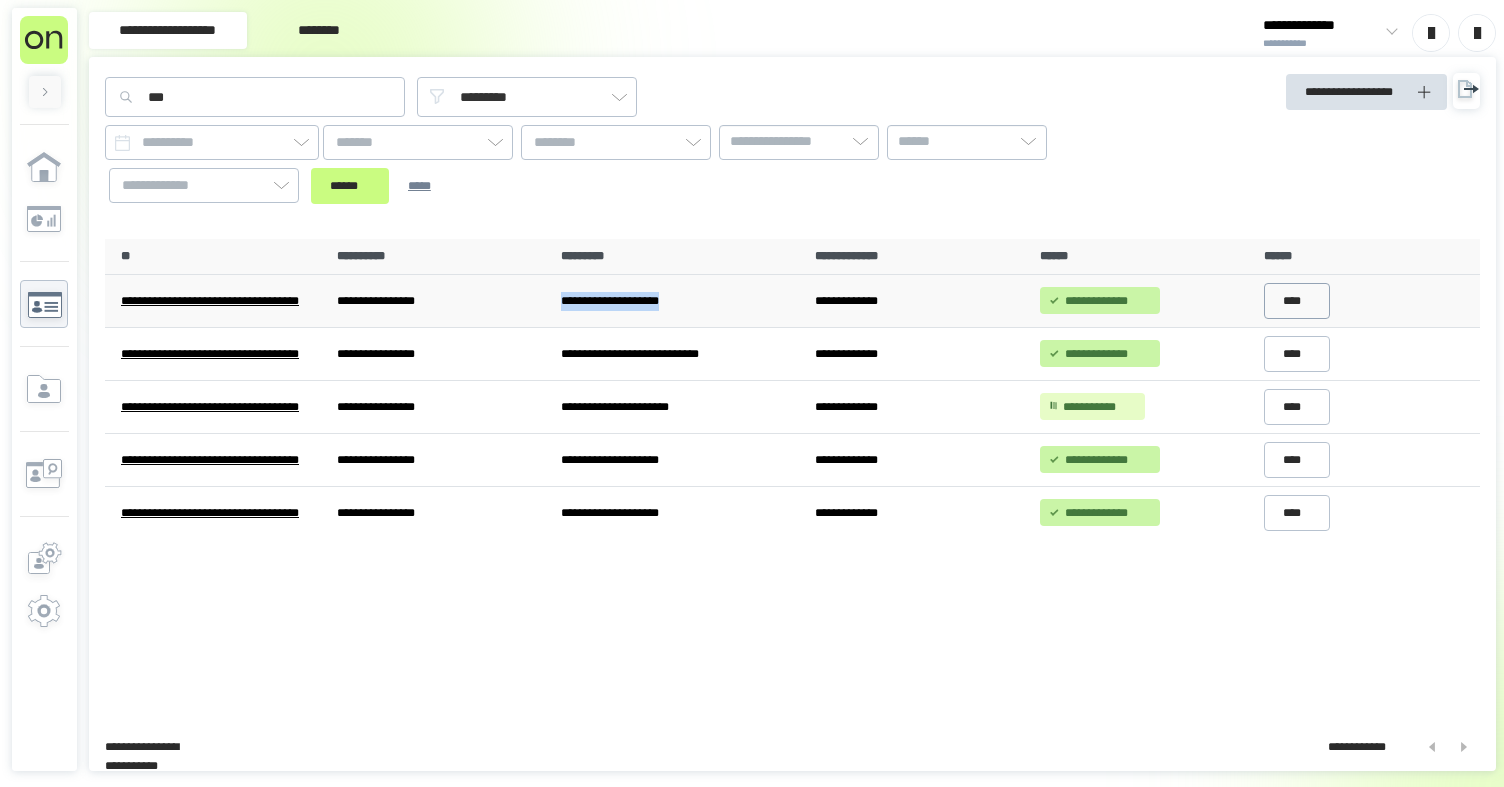 click on "****" at bounding box center [1297, 301] 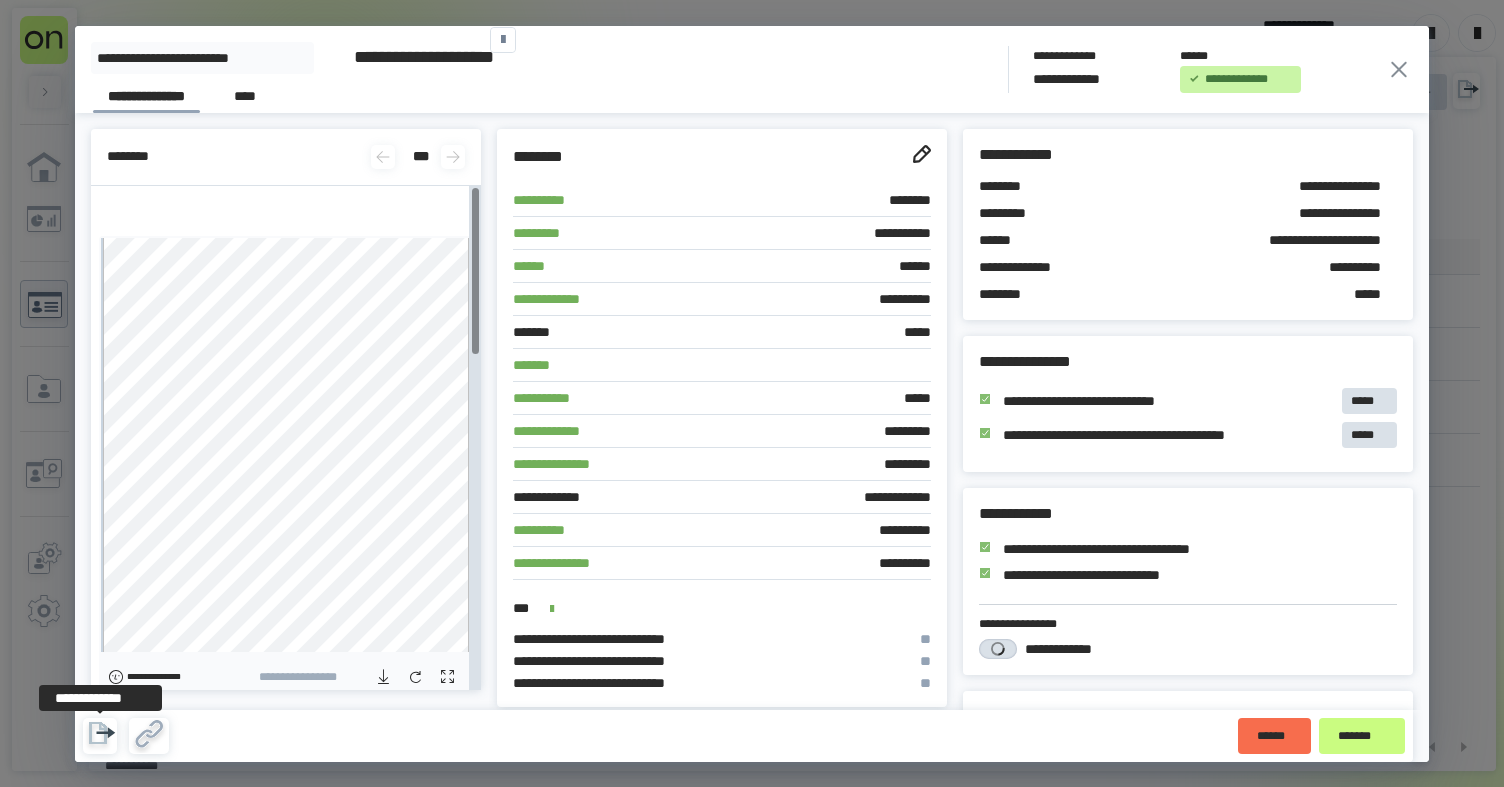 click 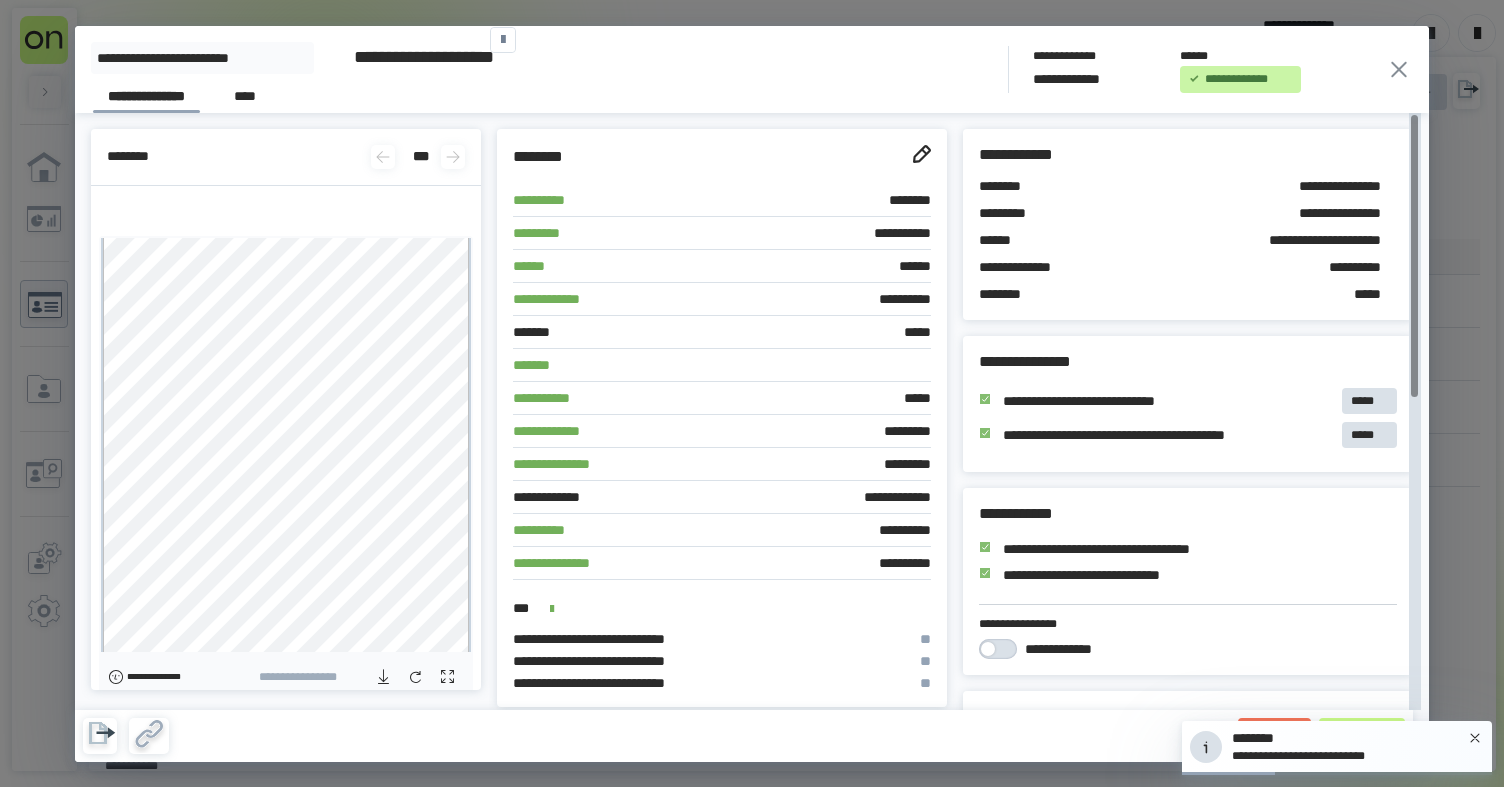 click 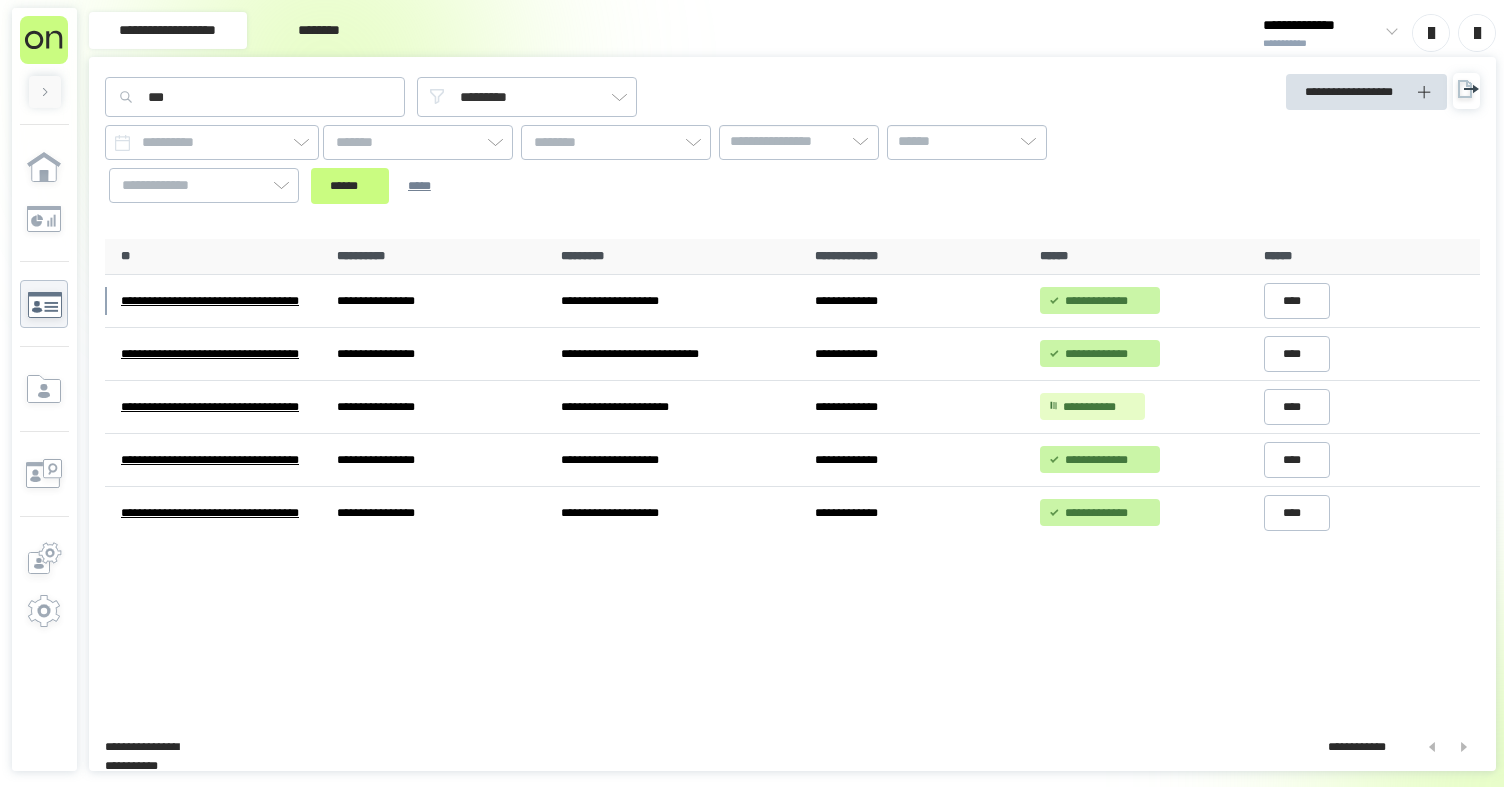 scroll, scrollTop: 0, scrollLeft: 0, axis: both 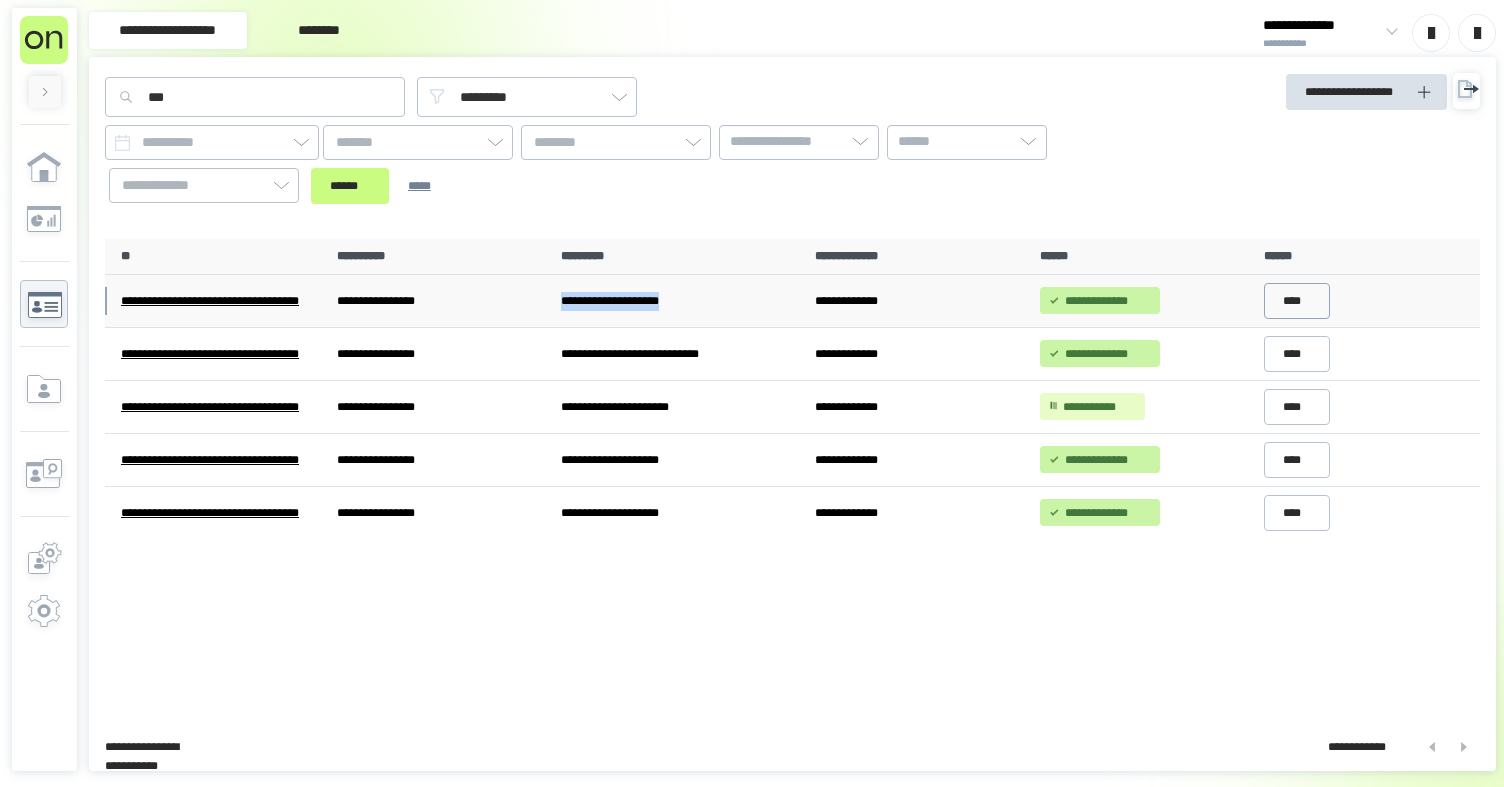 click on "****" at bounding box center [1297, 301] 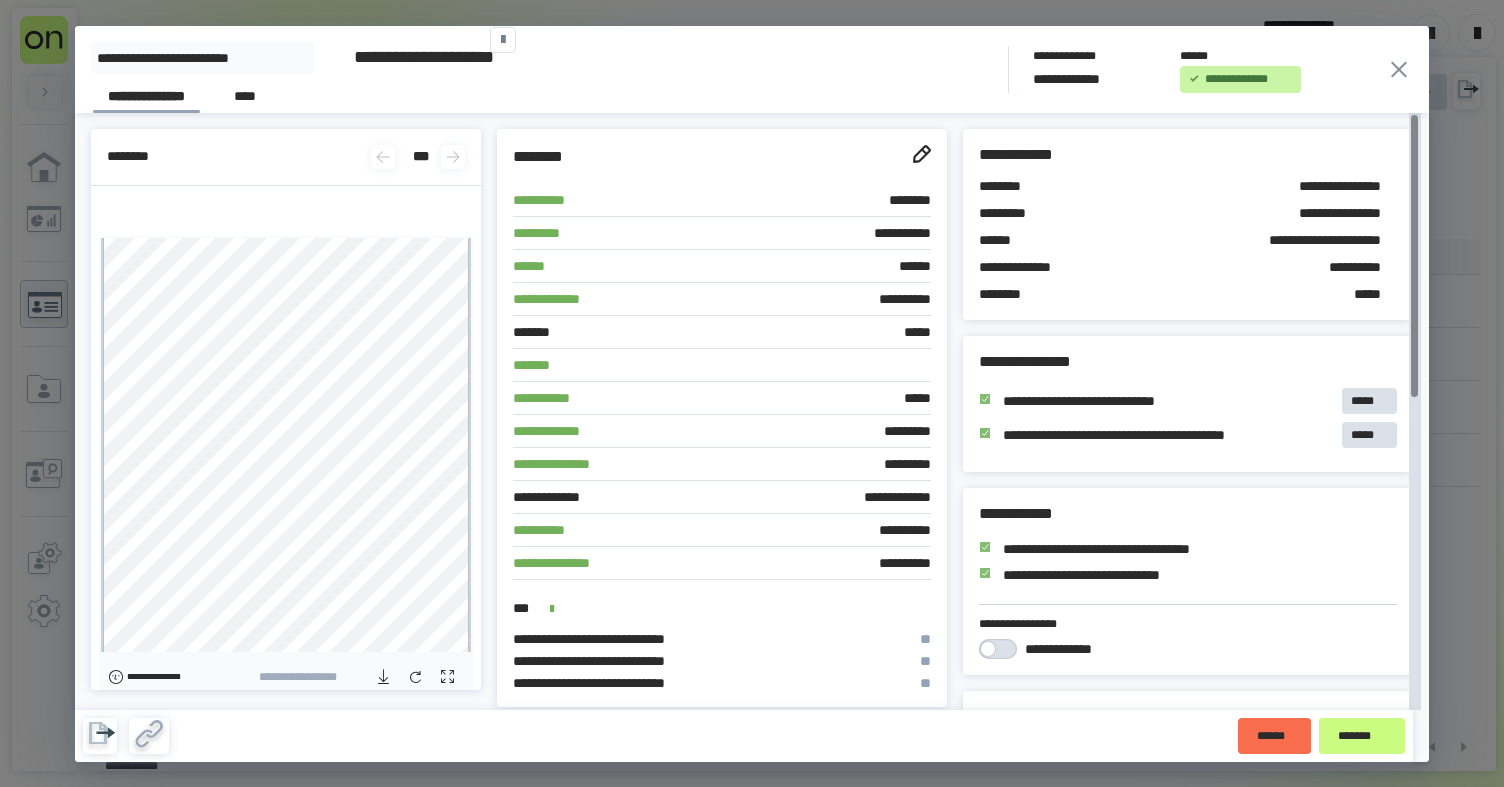 click 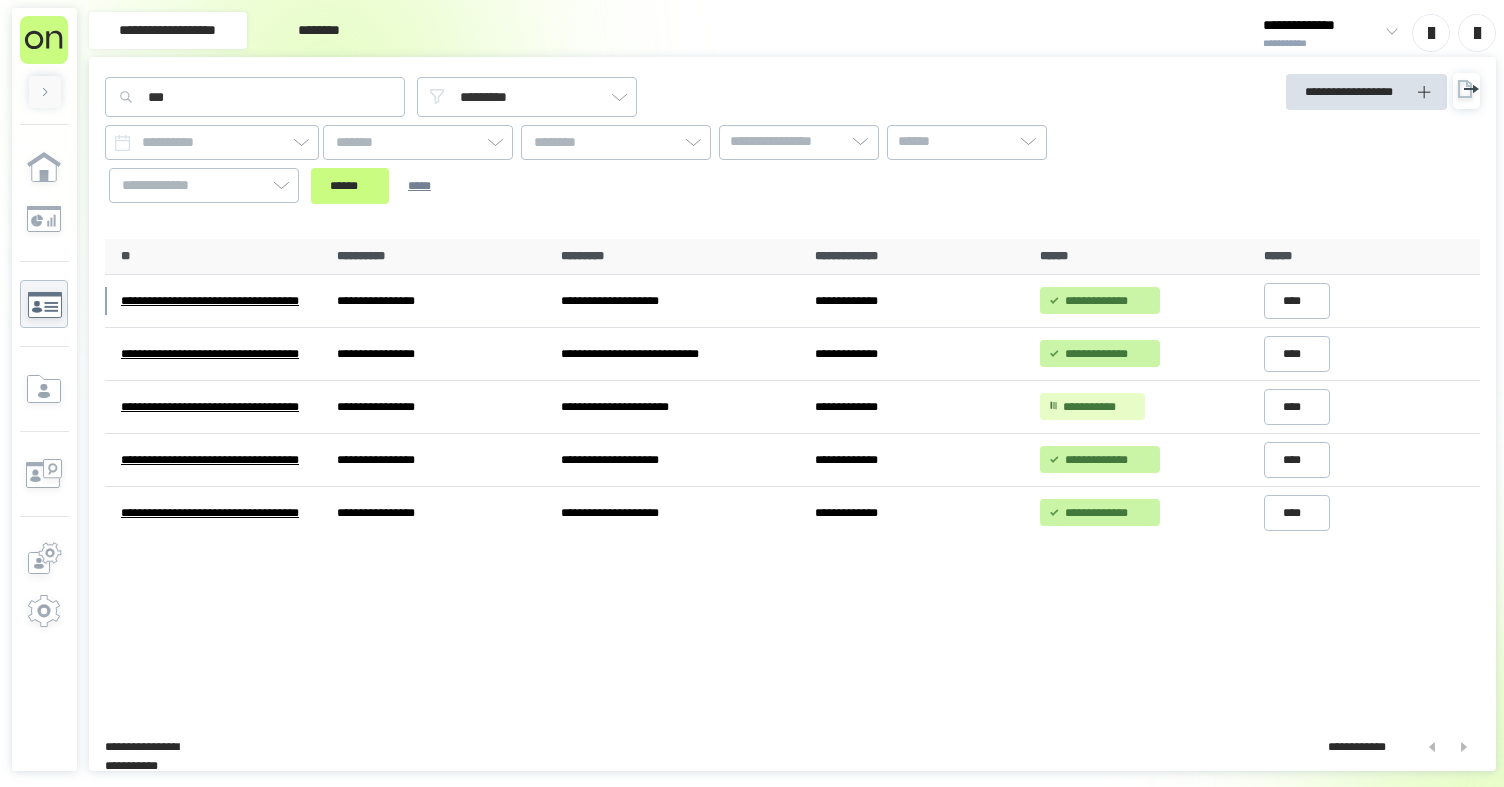 click on "**********" at bounding box center [792, 477] 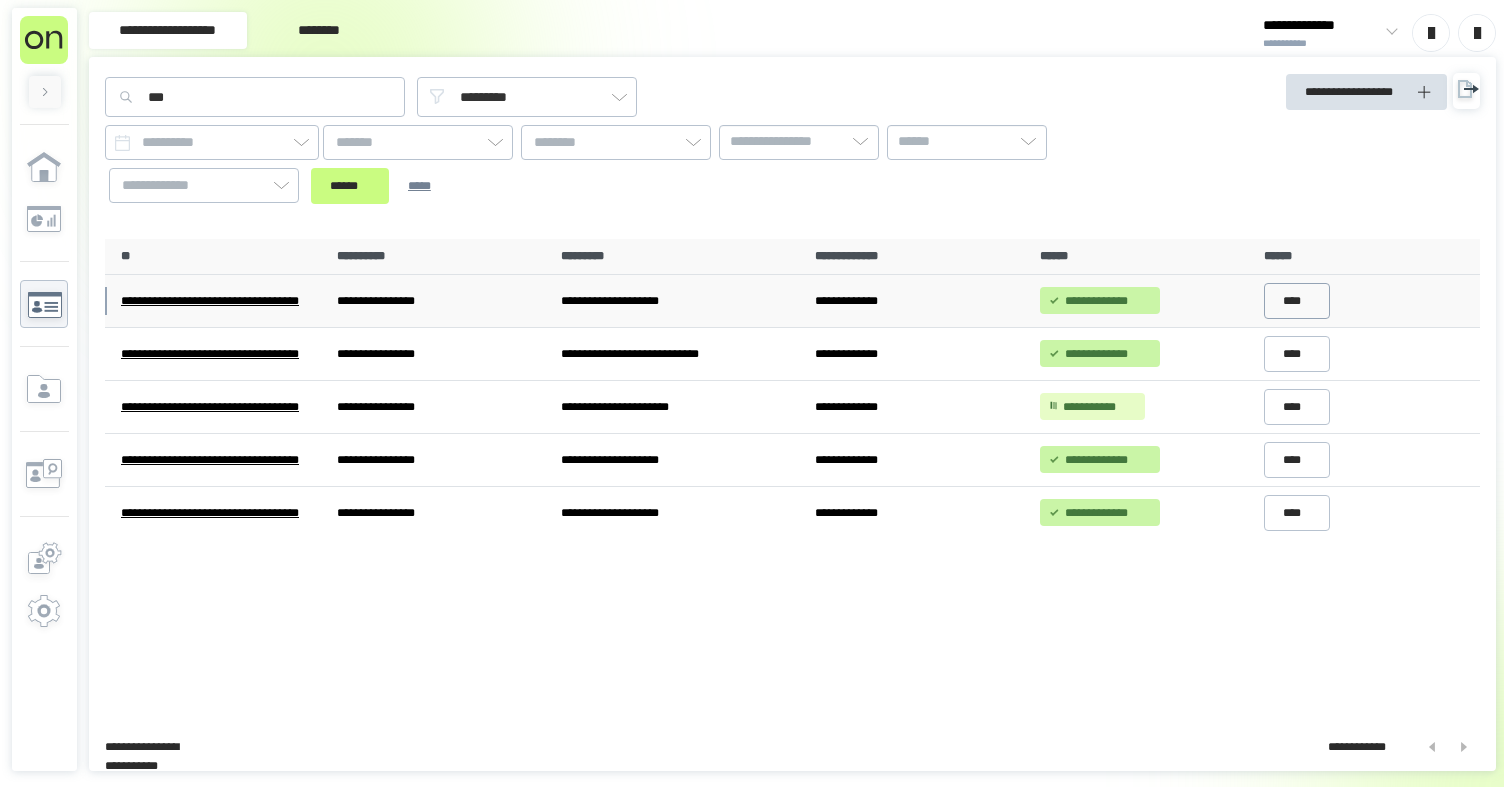 click on "****" at bounding box center (1297, 301) 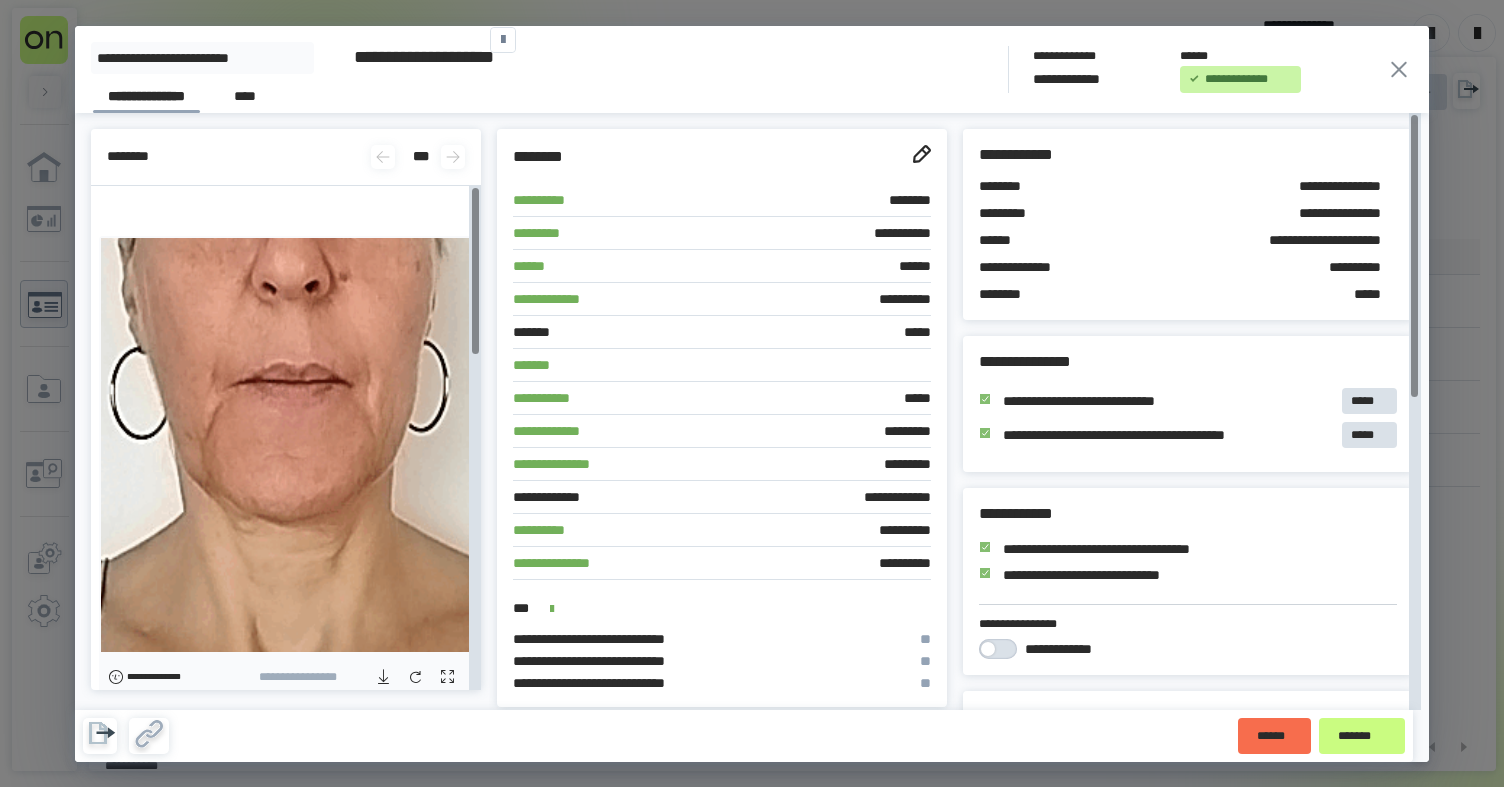 scroll, scrollTop: 979, scrollLeft: 0, axis: vertical 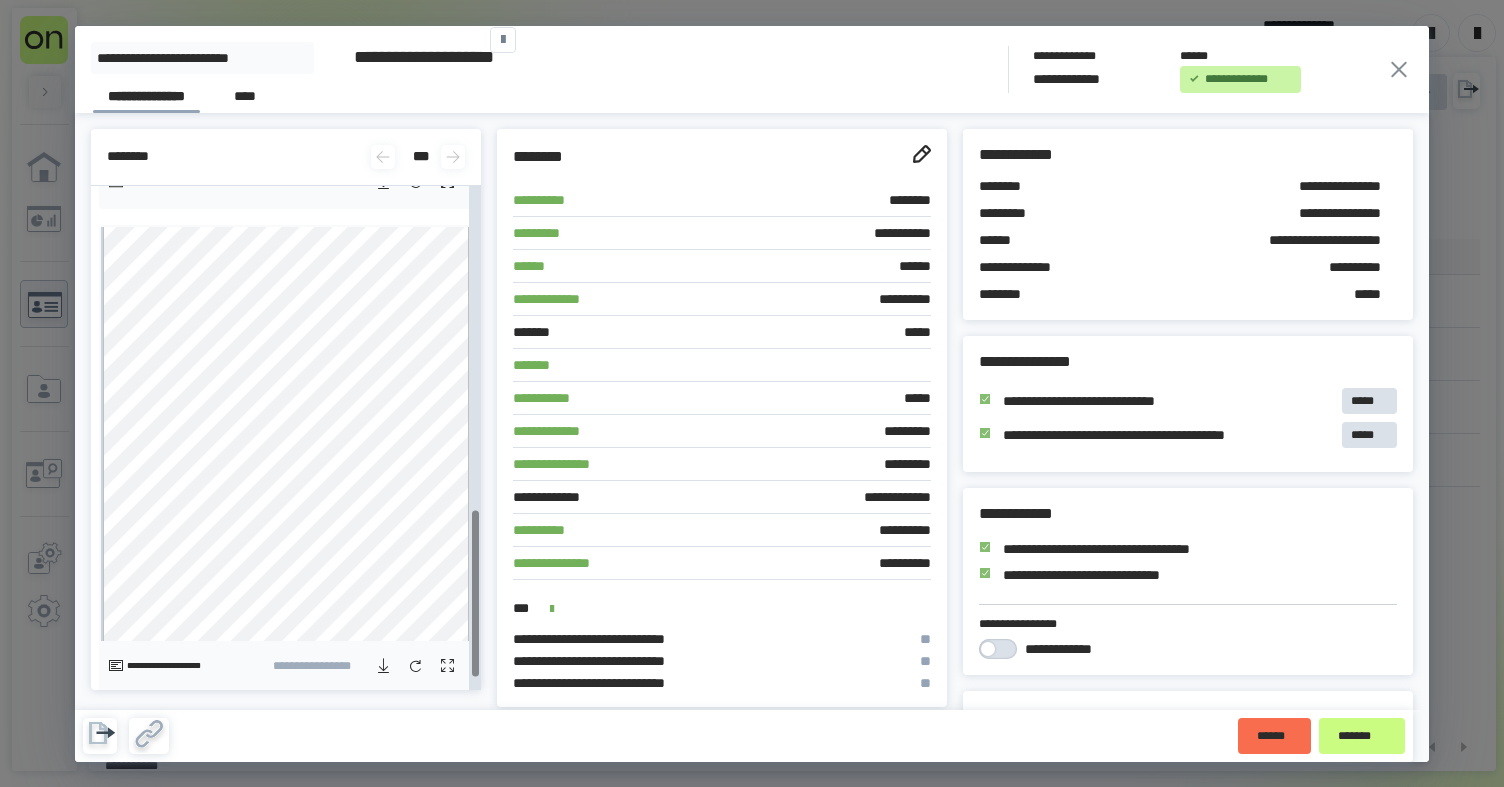 click 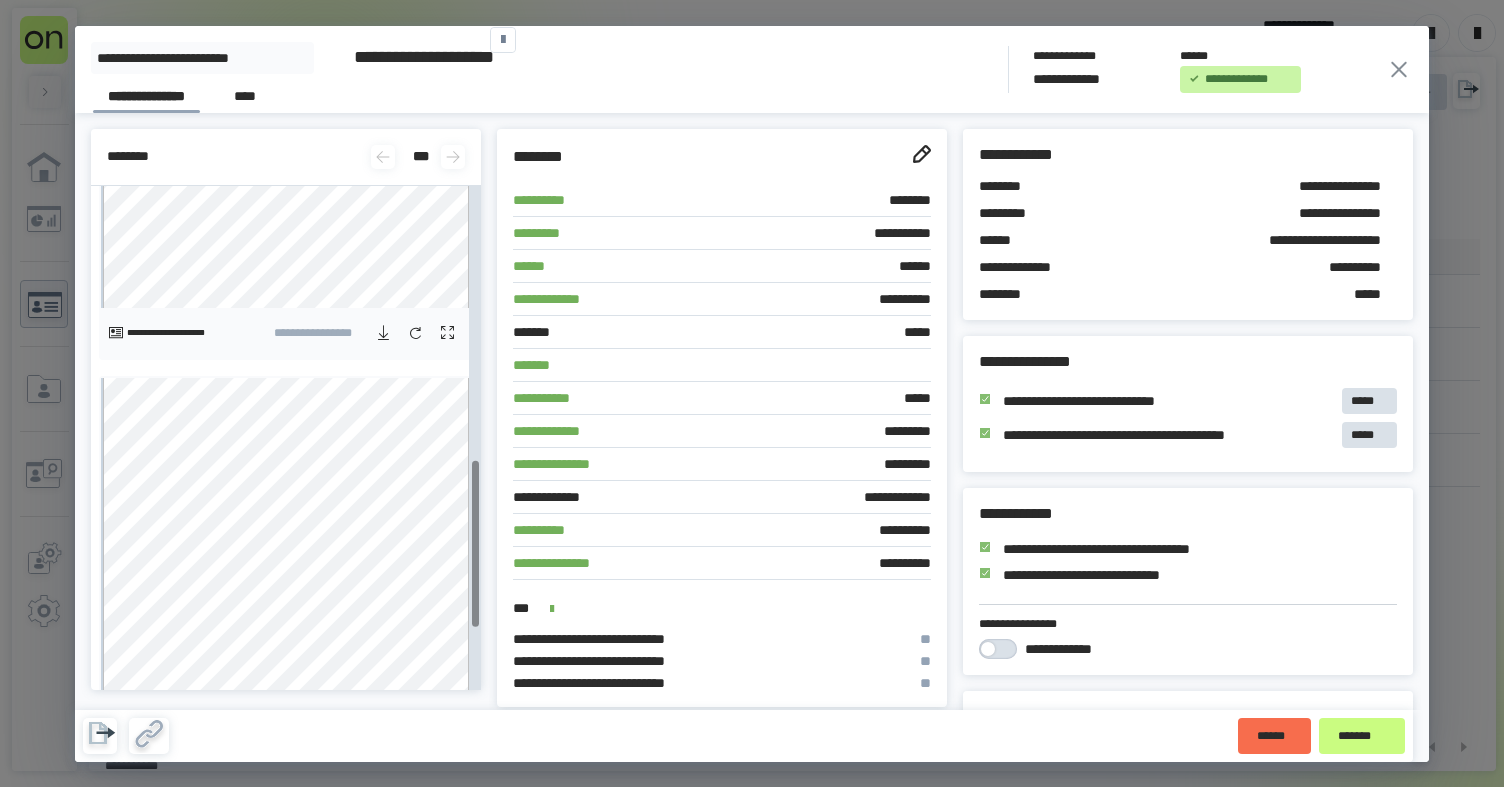 drag, startPoint x: 378, startPoint y: 334, endPoint x: 454, endPoint y: 334, distance: 76 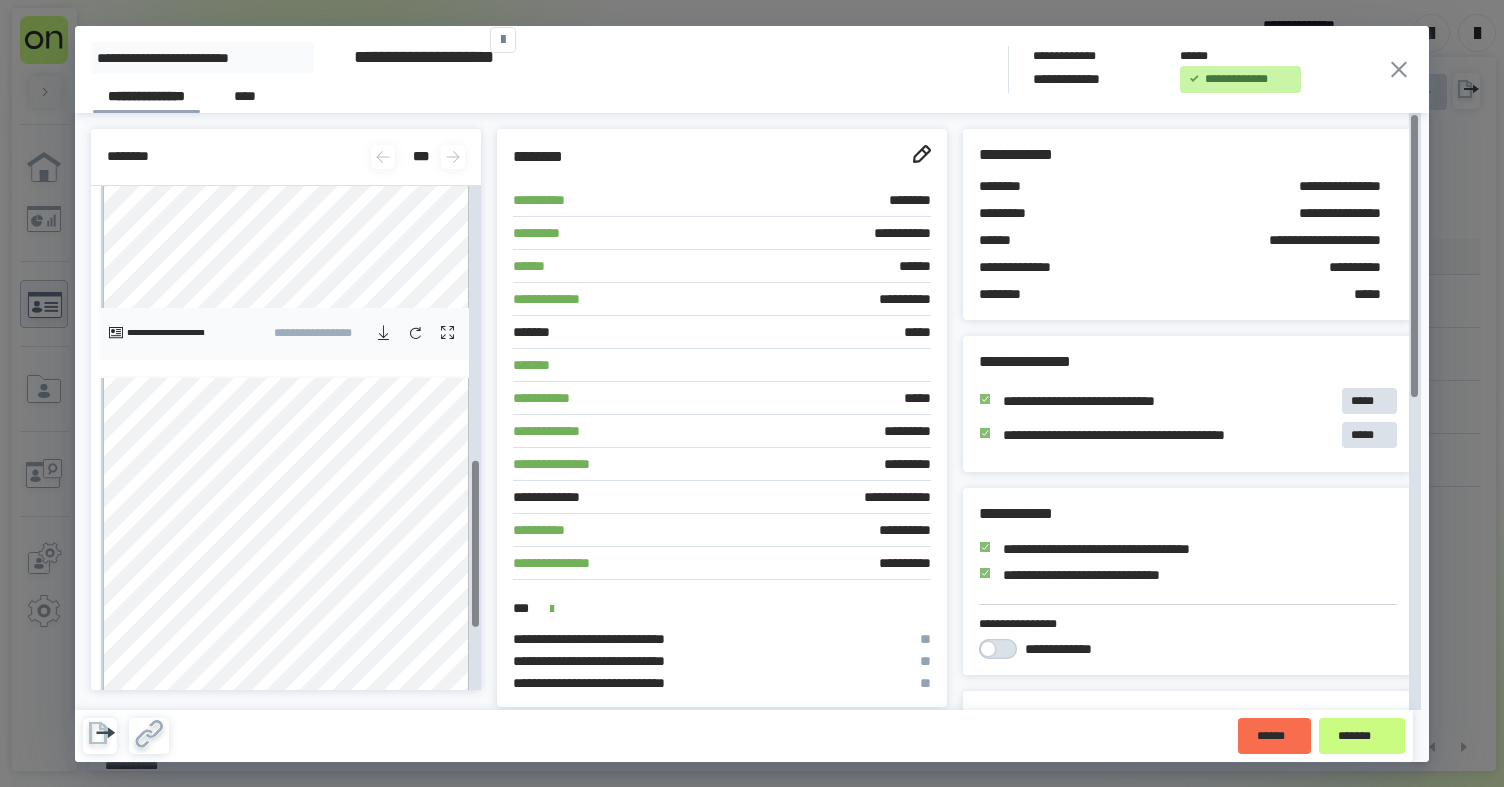 drag, startPoint x: 1399, startPoint y: 66, endPoint x: 1119, endPoint y: 92, distance: 281.20456 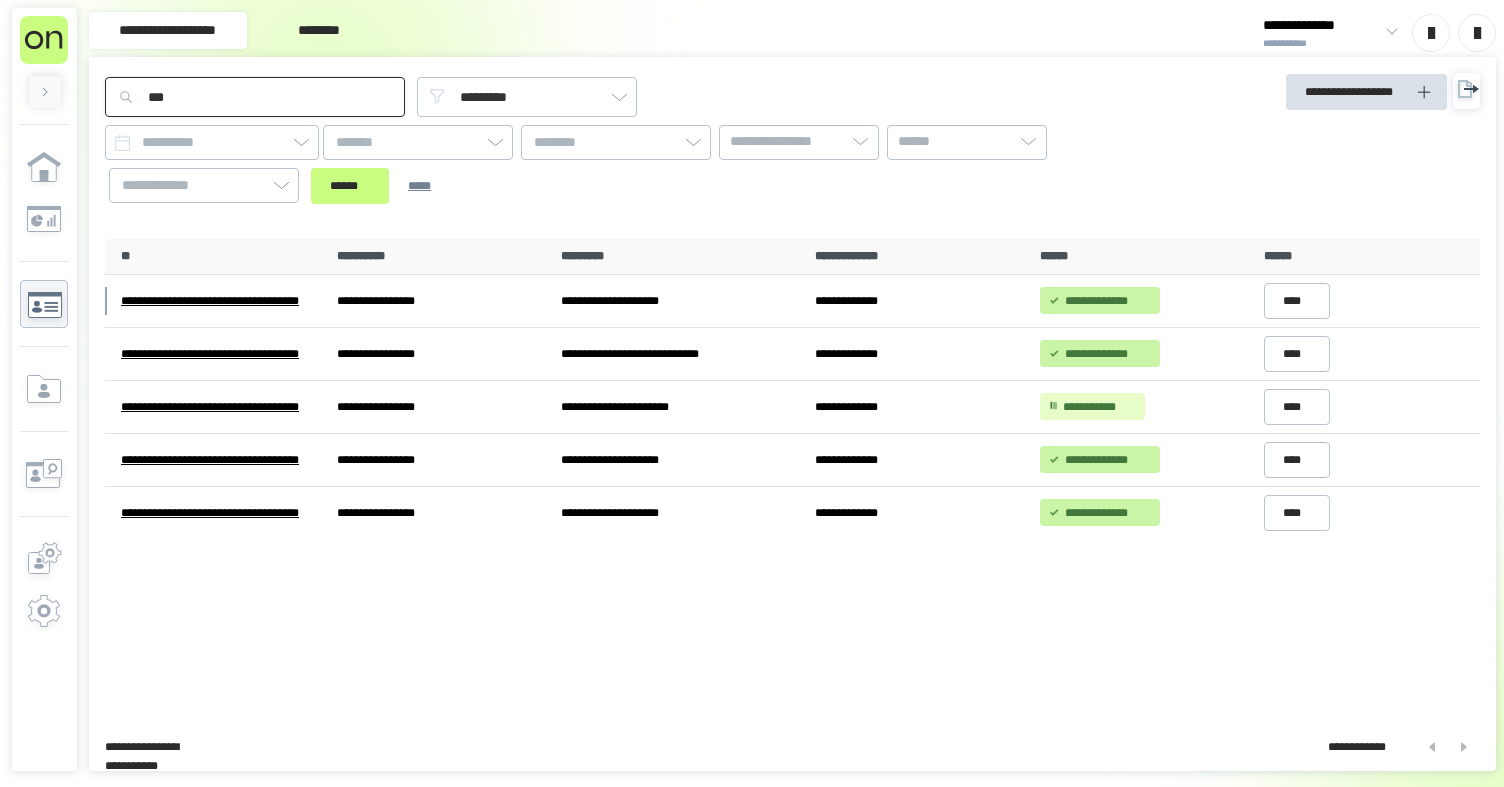 drag, startPoint x: 193, startPoint y: 96, endPoint x: 107, endPoint y: 92, distance: 86.09297 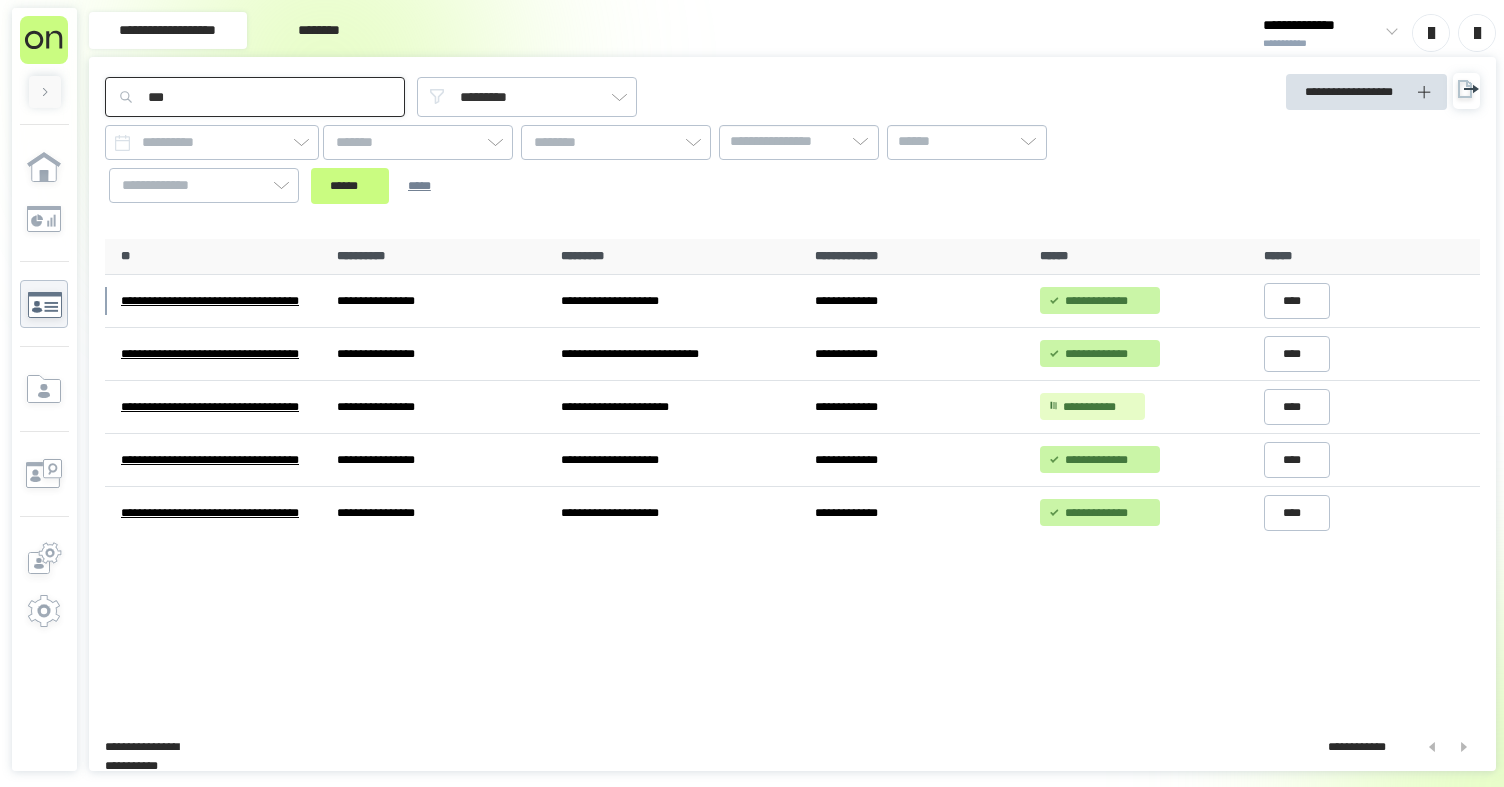 click on "***" at bounding box center [255, 97] 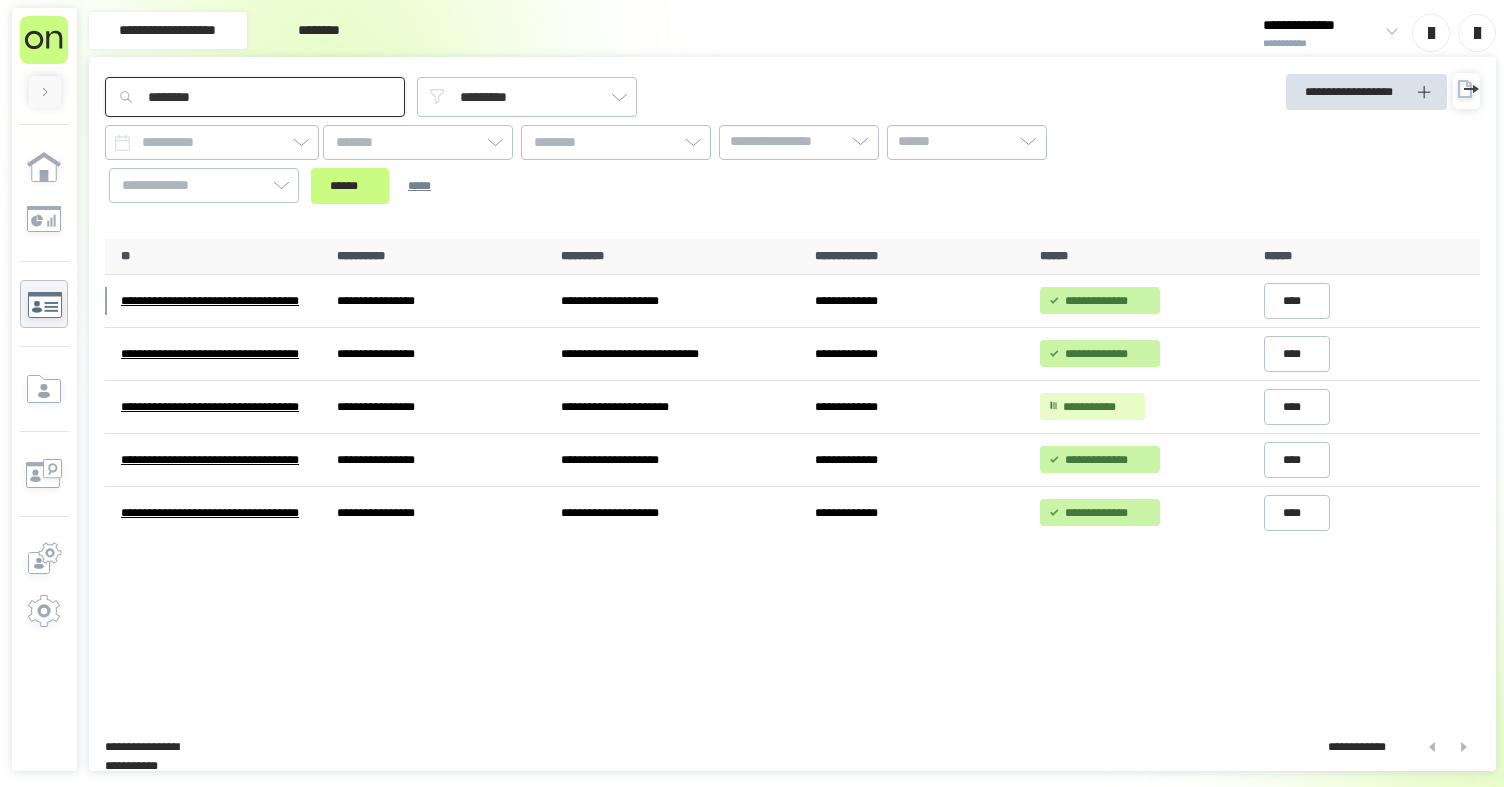 type on "********" 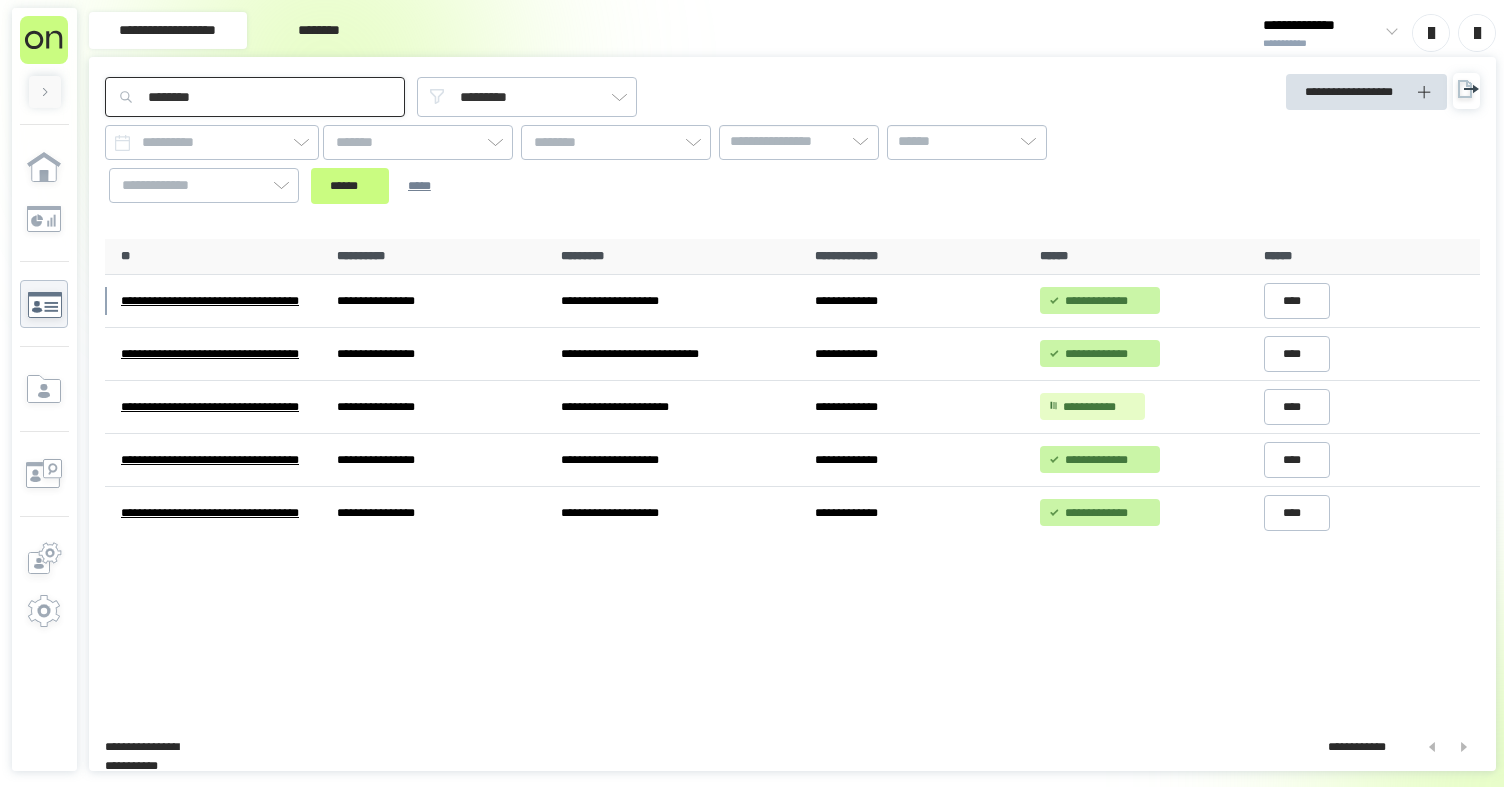 click on "******" at bounding box center [350, 186] 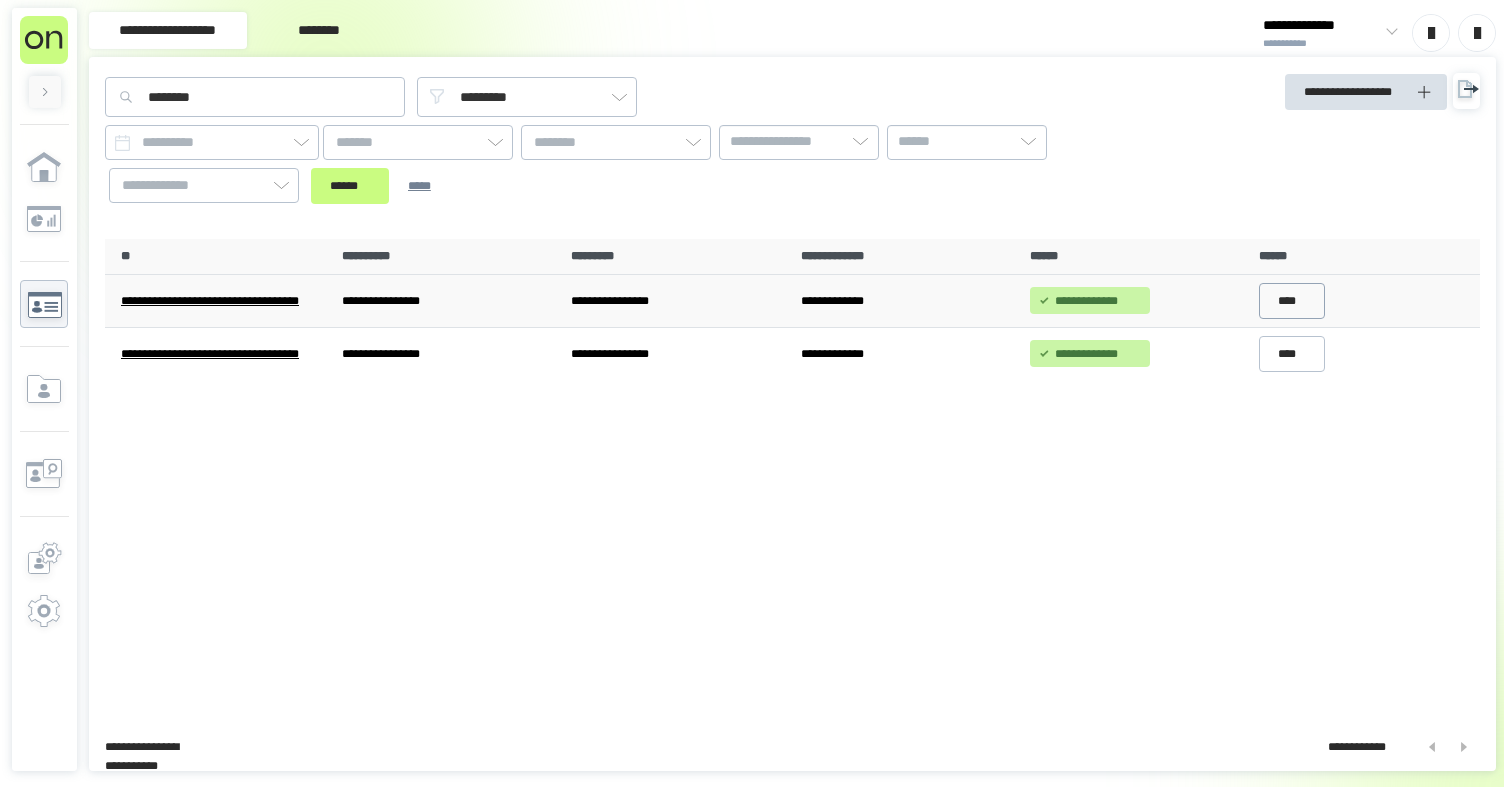 click on "****" at bounding box center (1292, 301) 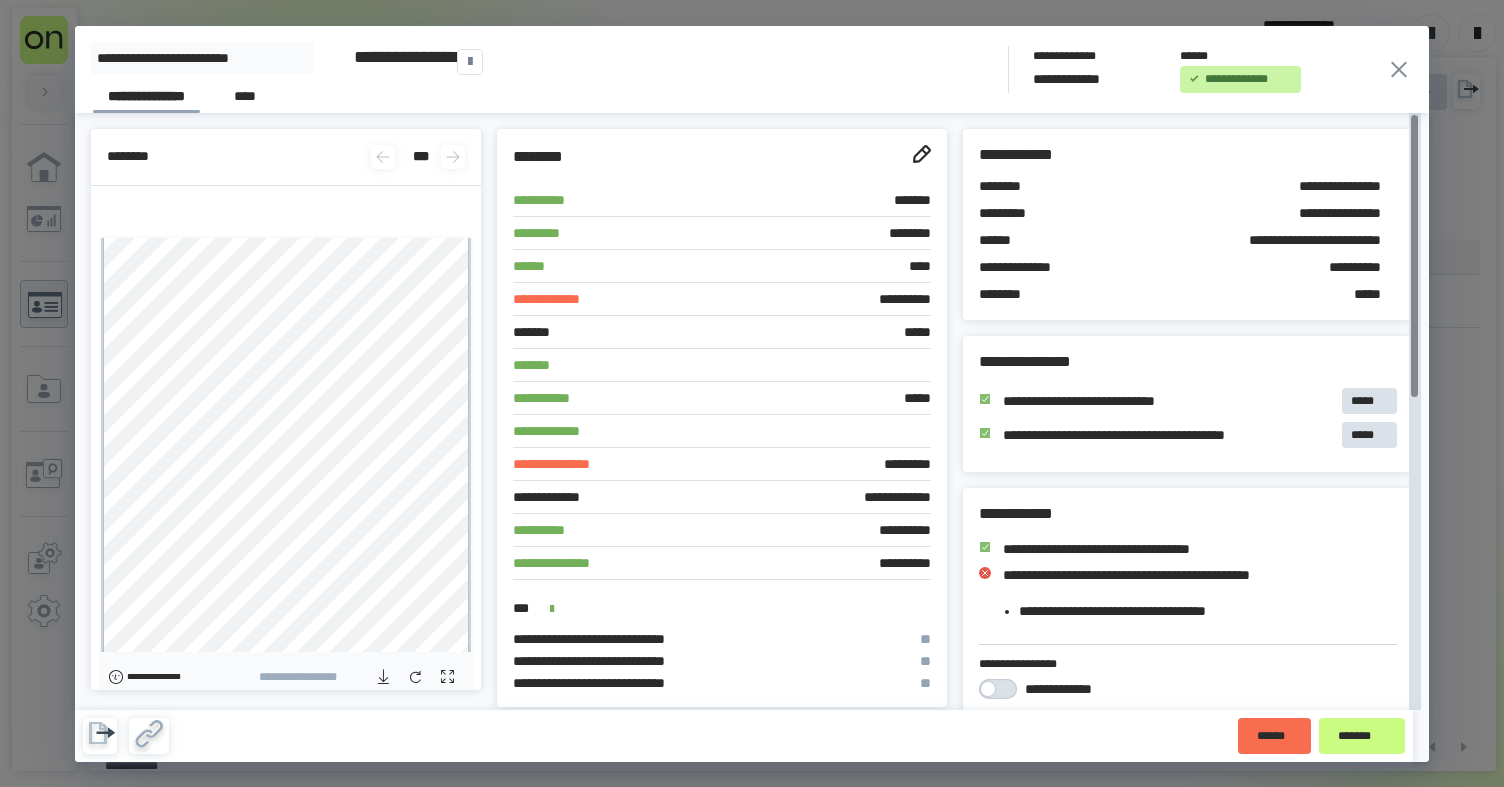 click 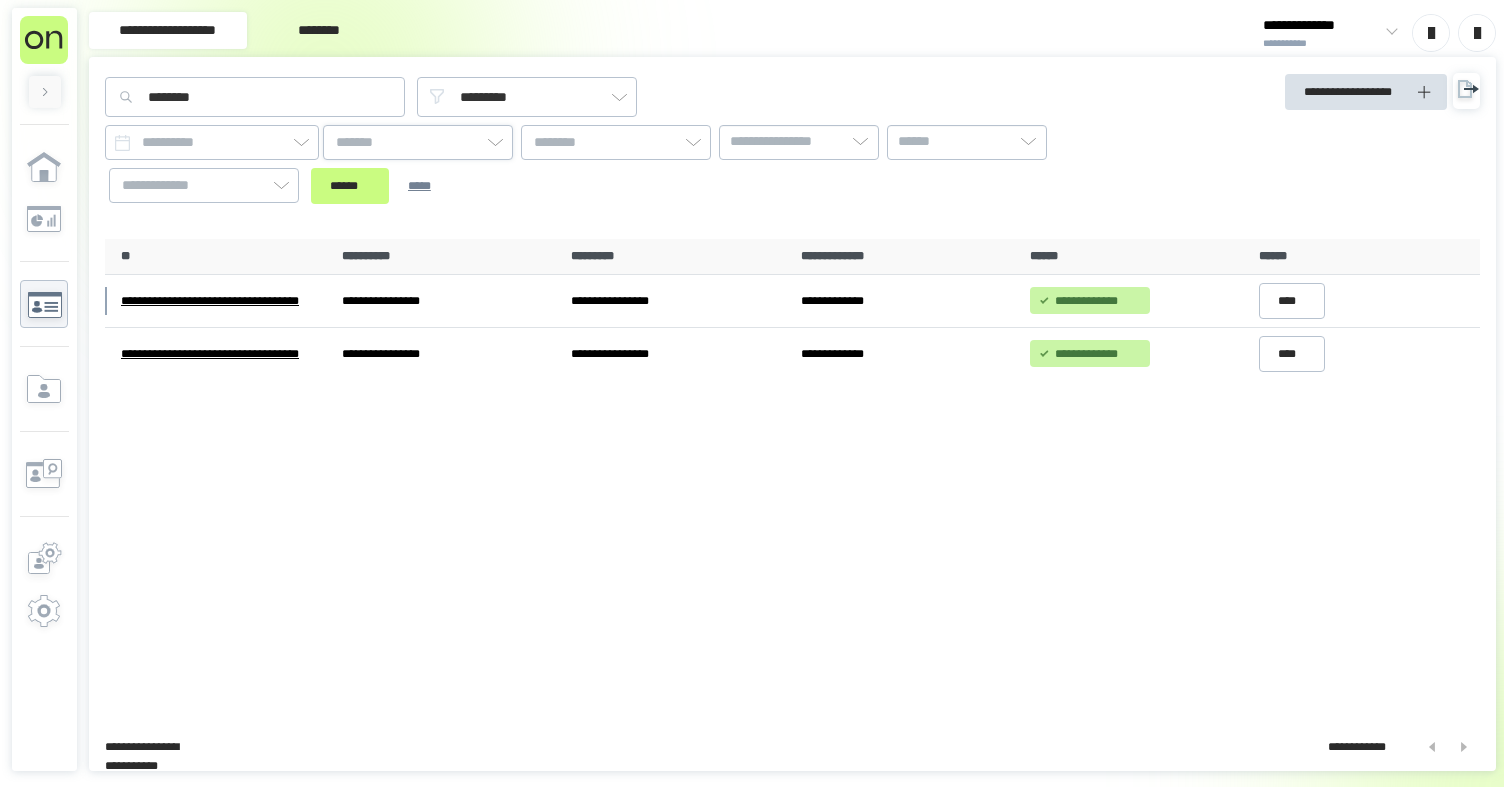 scroll, scrollTop: 0, scrollLeft: 0, axis: both 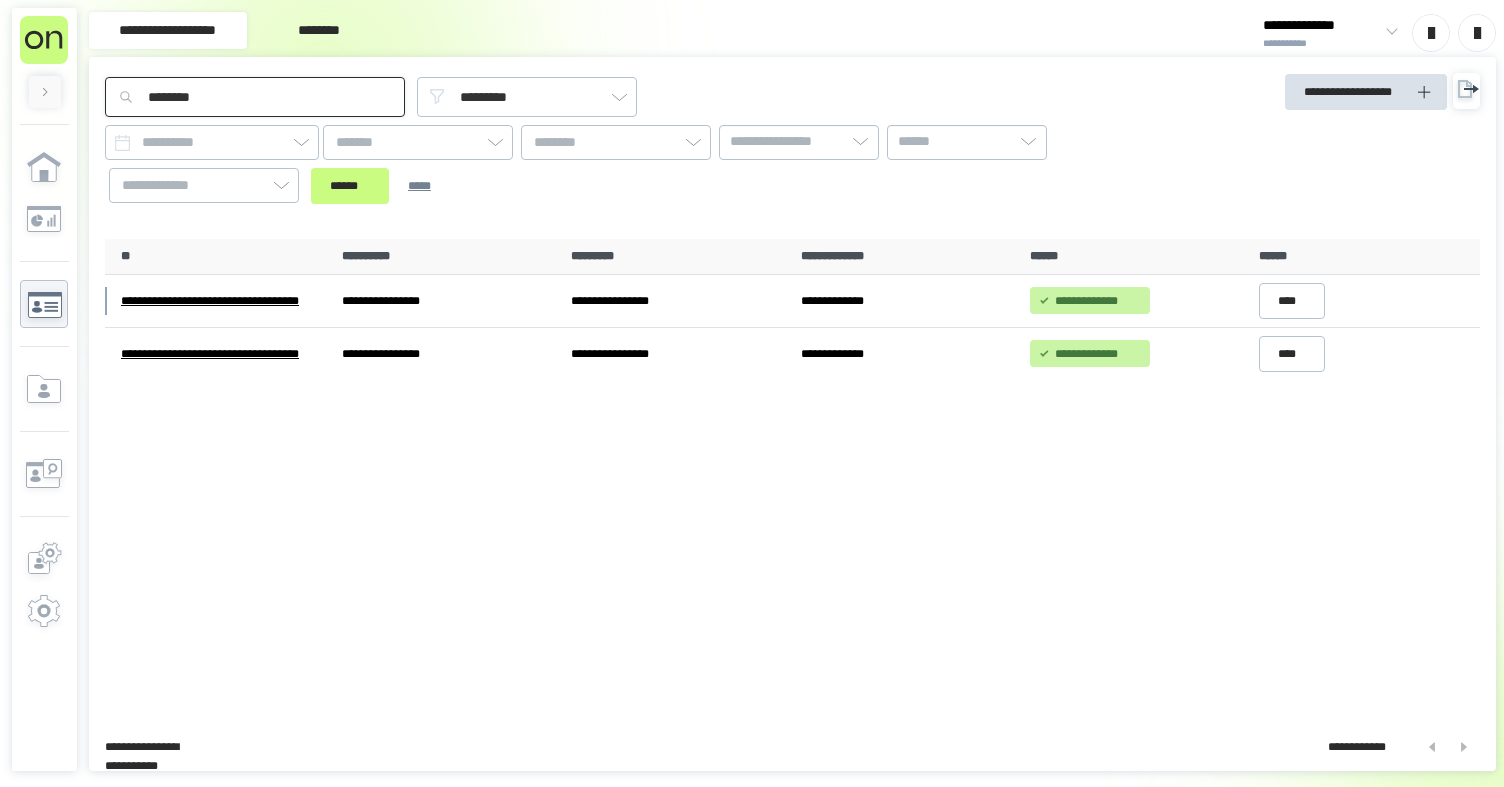 drag, startPoint x: 189, startPoint y: 91, endPoint x: 110, endPoint y: 103, distance: 79.9062 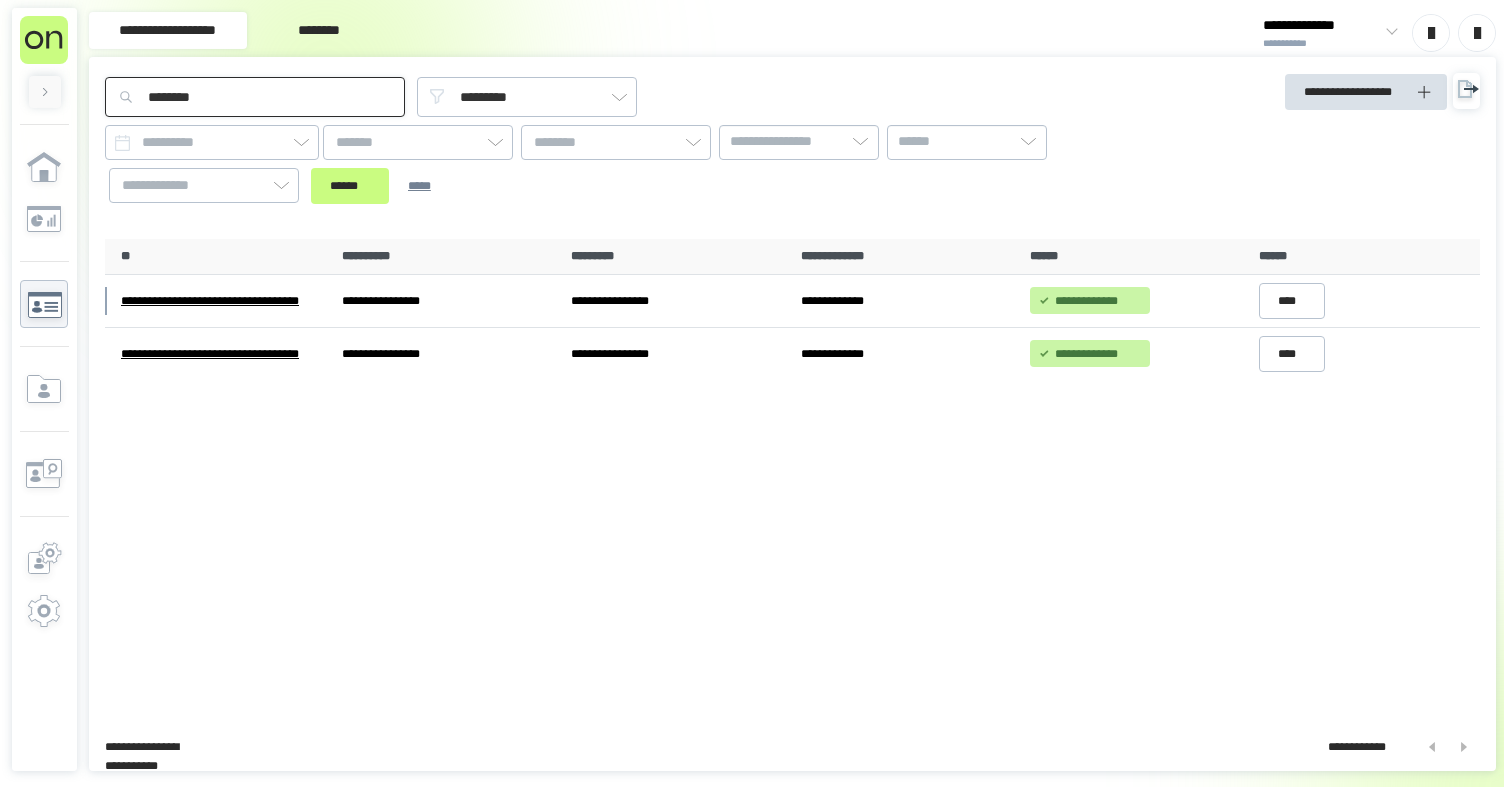 click on "********" at bounding box center [255, 97] 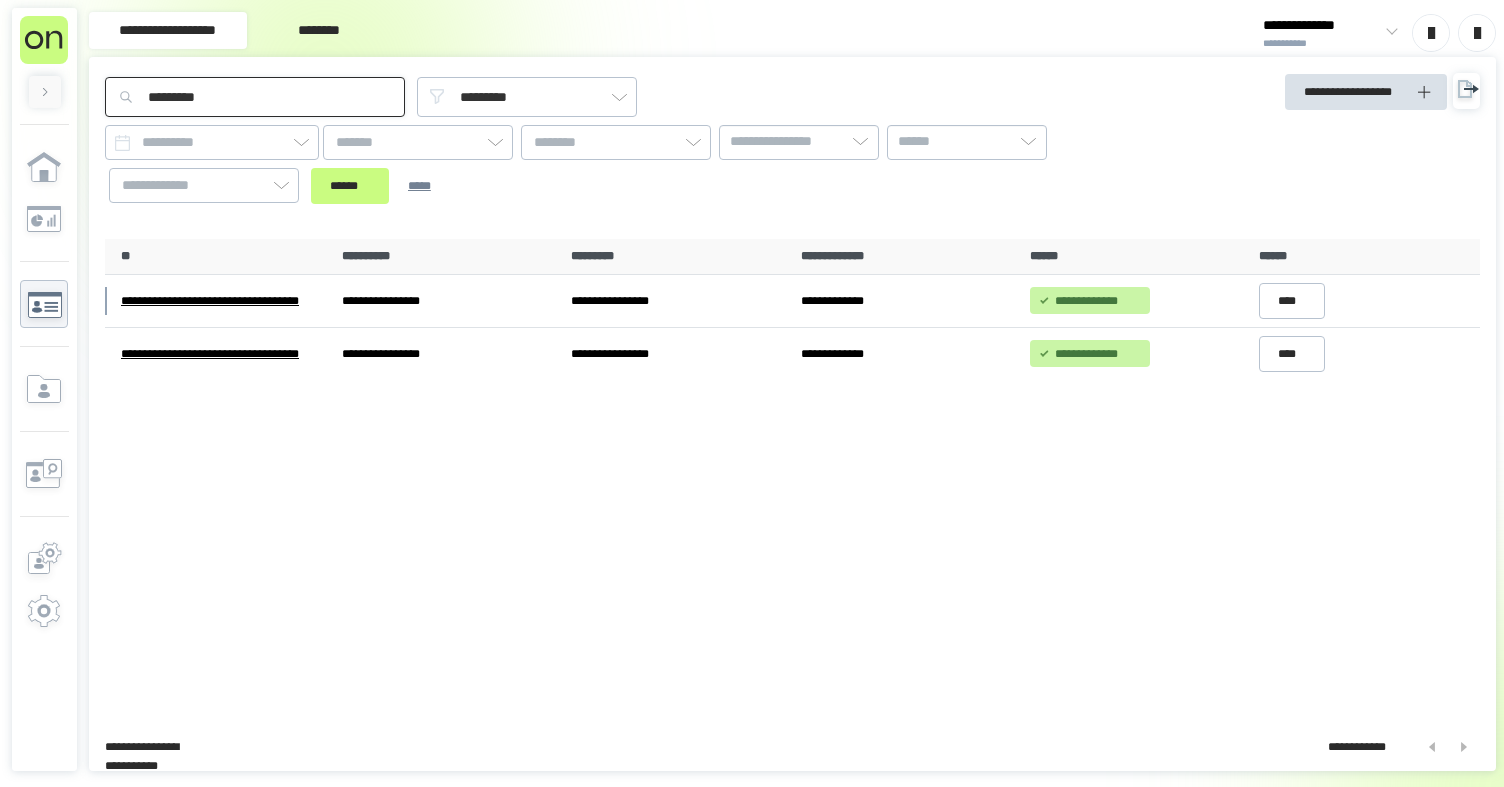 click on "******" at bounding box center (350, 186) 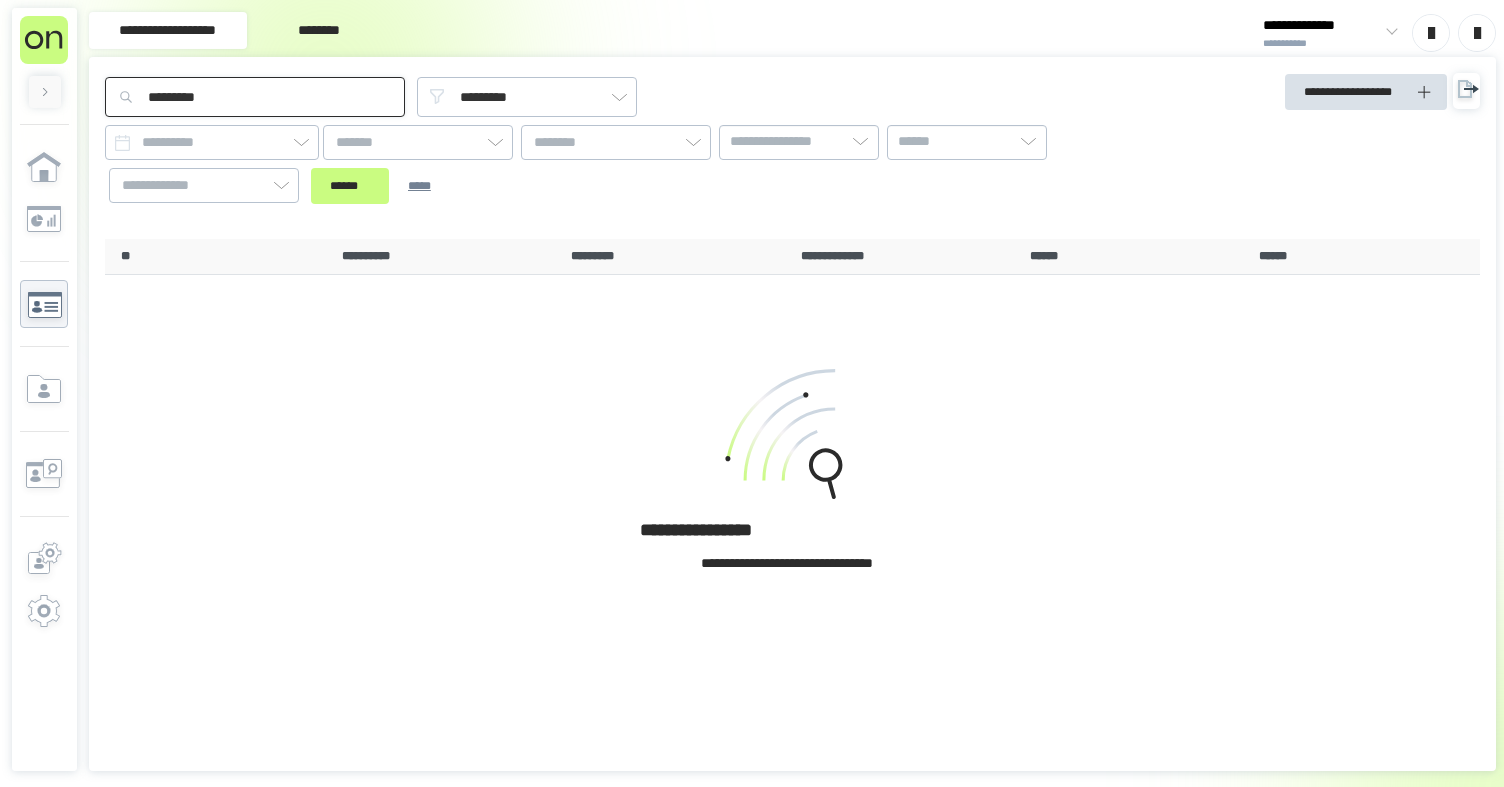 click on "*********" at bounding box center (255, 97) 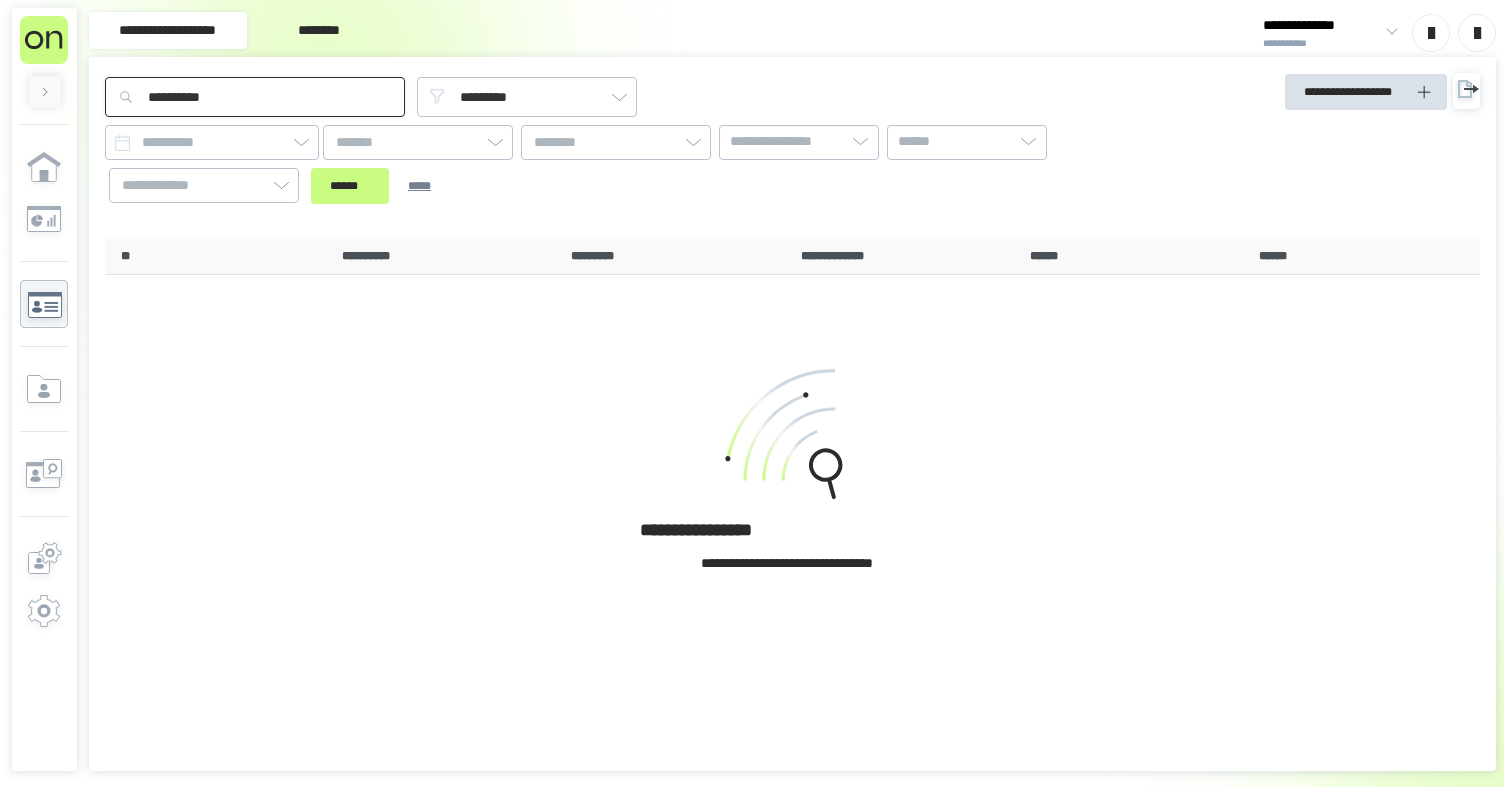 click on "******" at bounding box center (350, 186) 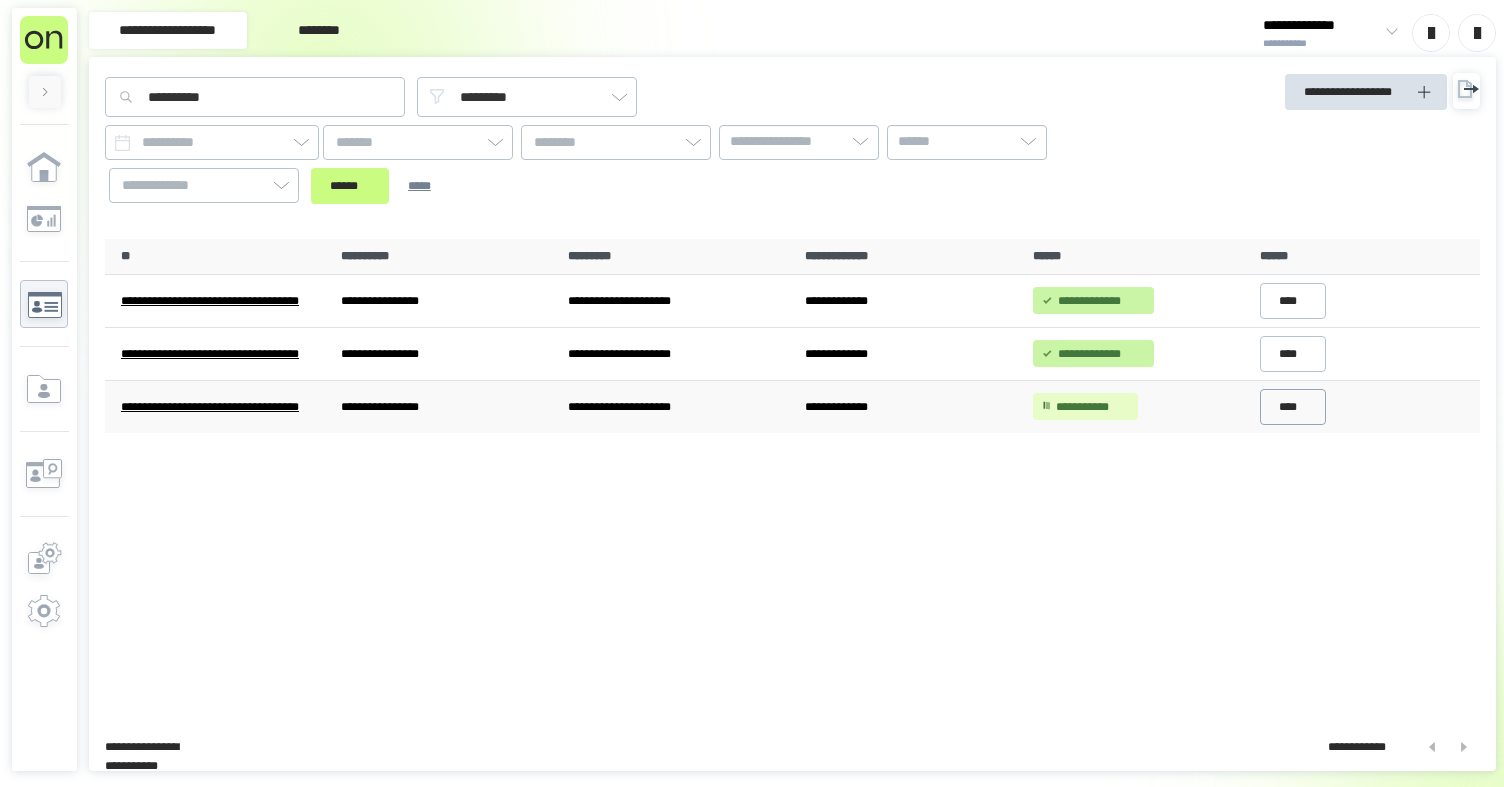 click on "****" at bounding box center [1293, 407] 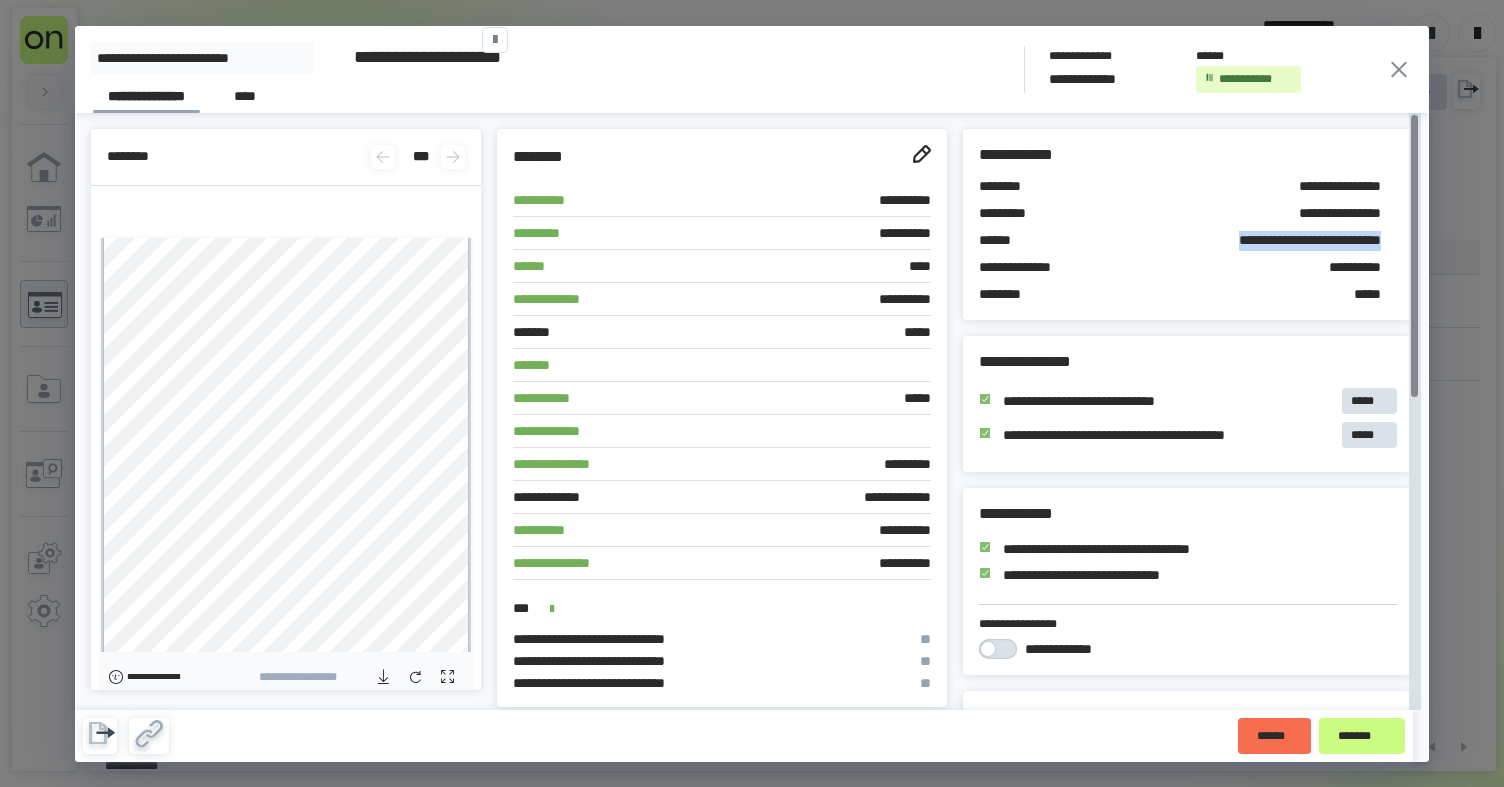 drag, startPoint x: 1160, startPoint y: 239, endPoint x: 1318, endPoint y: 266, distance: 160.29036 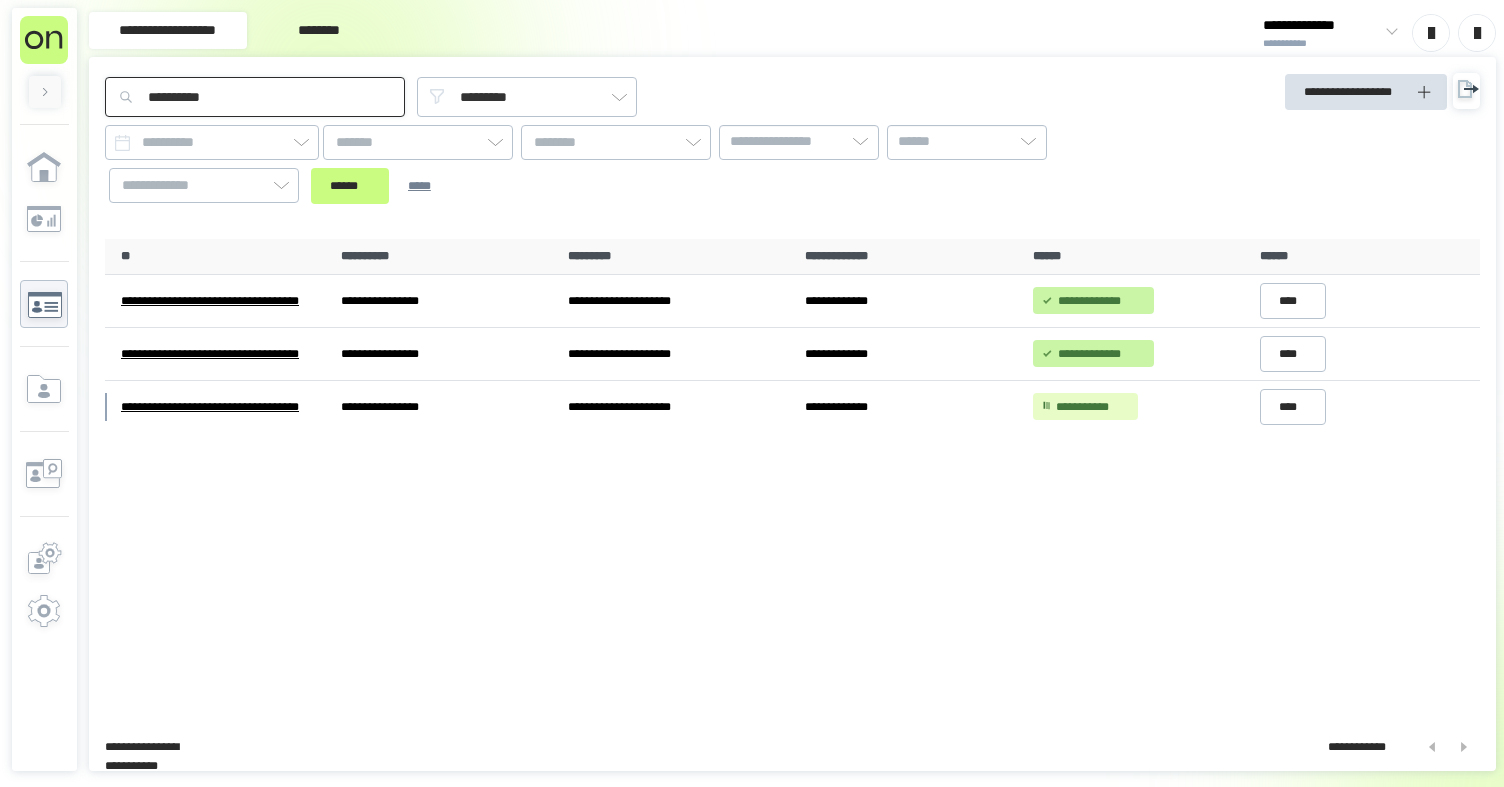 drag, startPoint x: 251, startPoint y: 104, endPoint x: 154, endPoint y: 48, distance: 112.00446 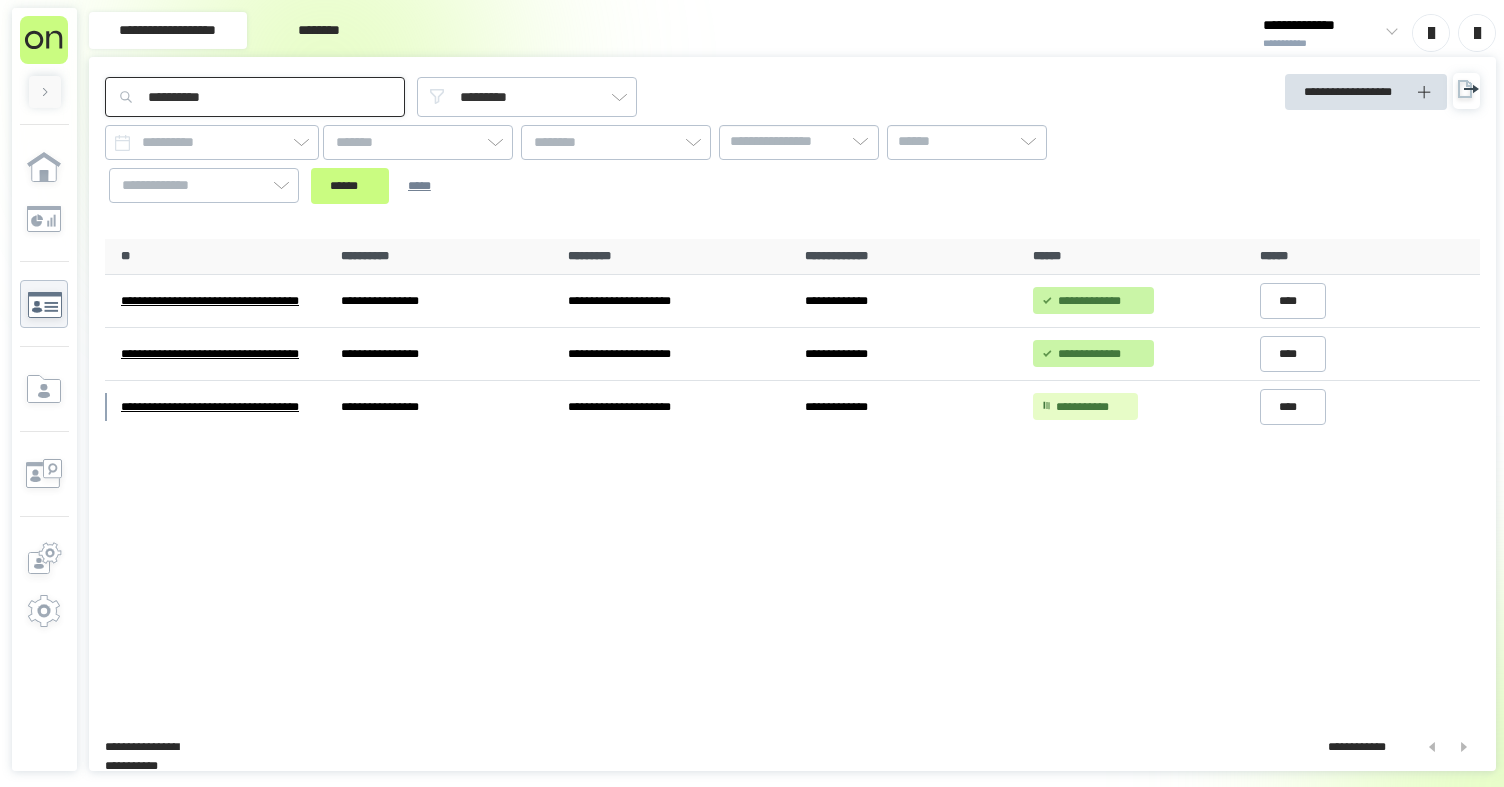 click on "**********" at bounding box center (792, 414) 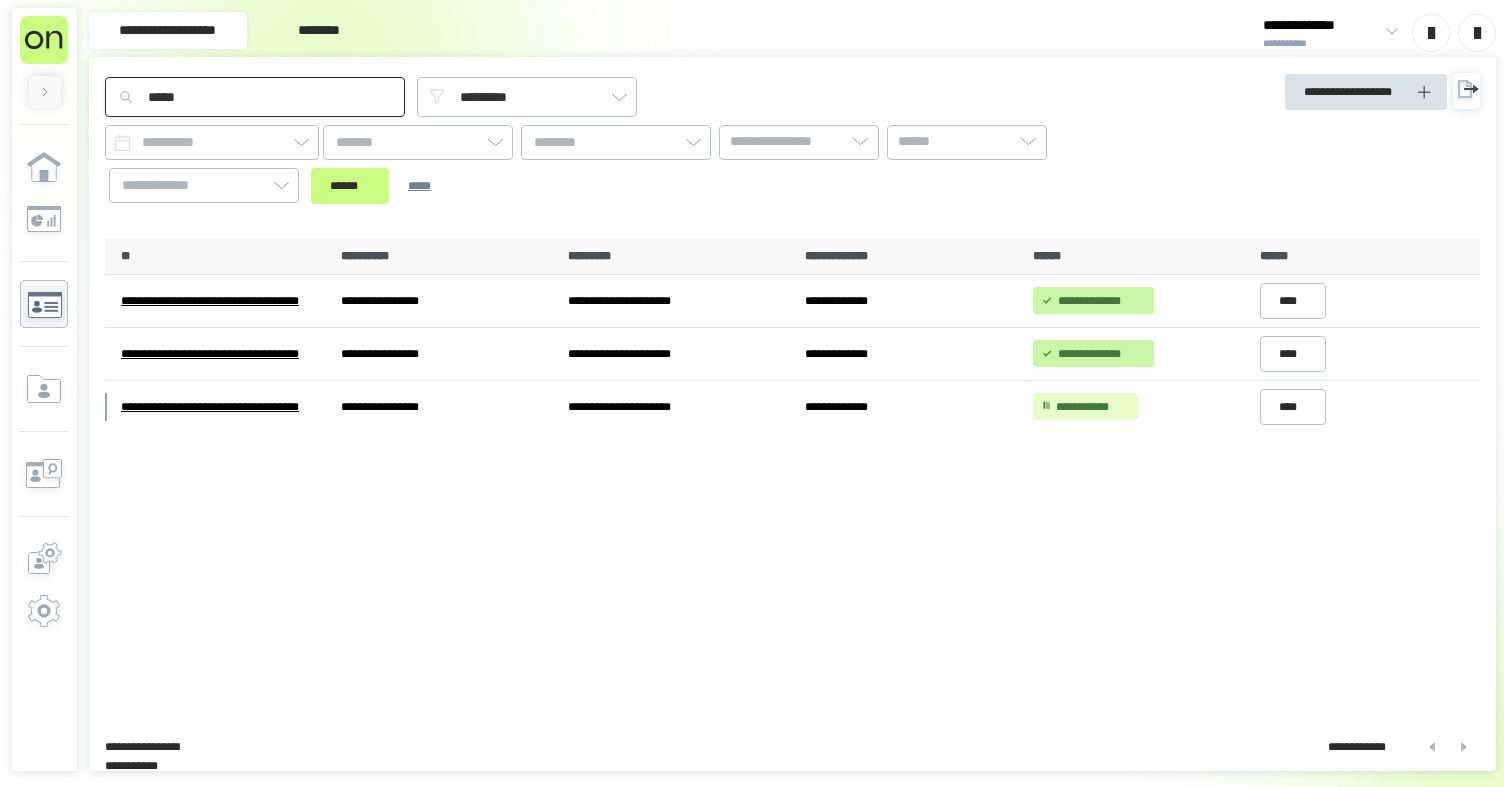click on "******" at bounding box center (350, 186) 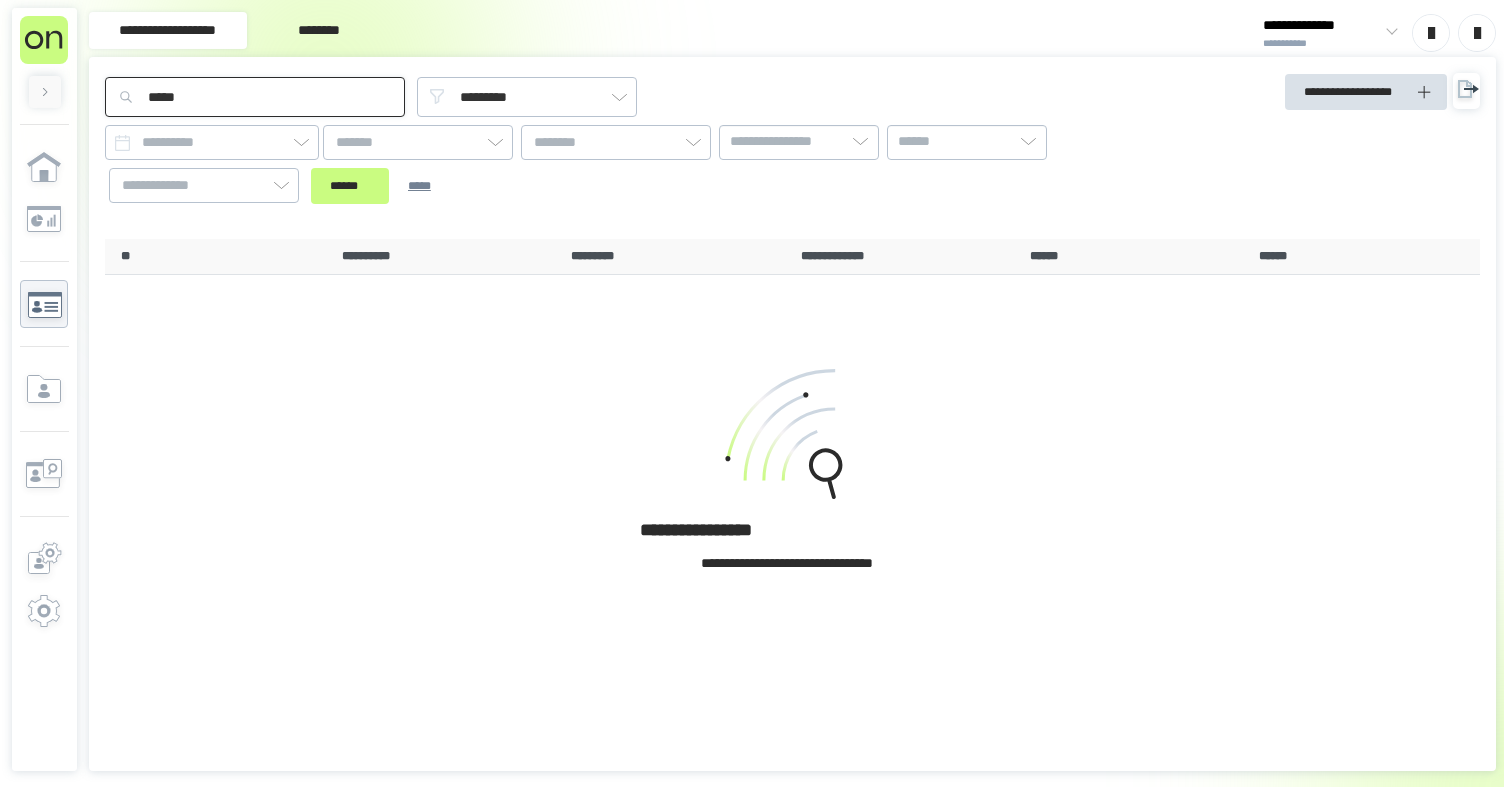 drag, startPoint x: 211, startPoint y: 102, endPoint x: 139, endPoint y: 103, distance: 72.00694 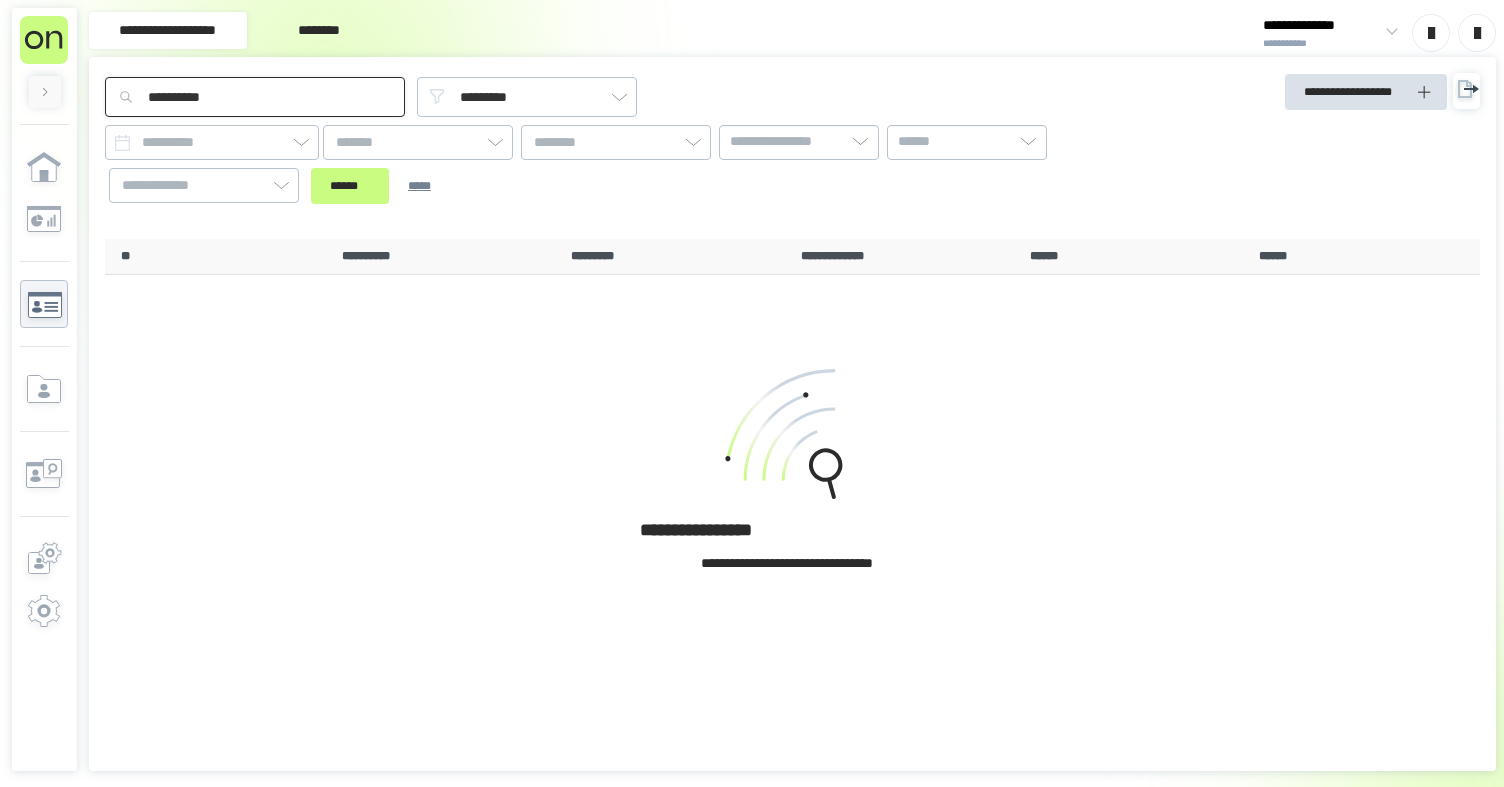 type on "**********" 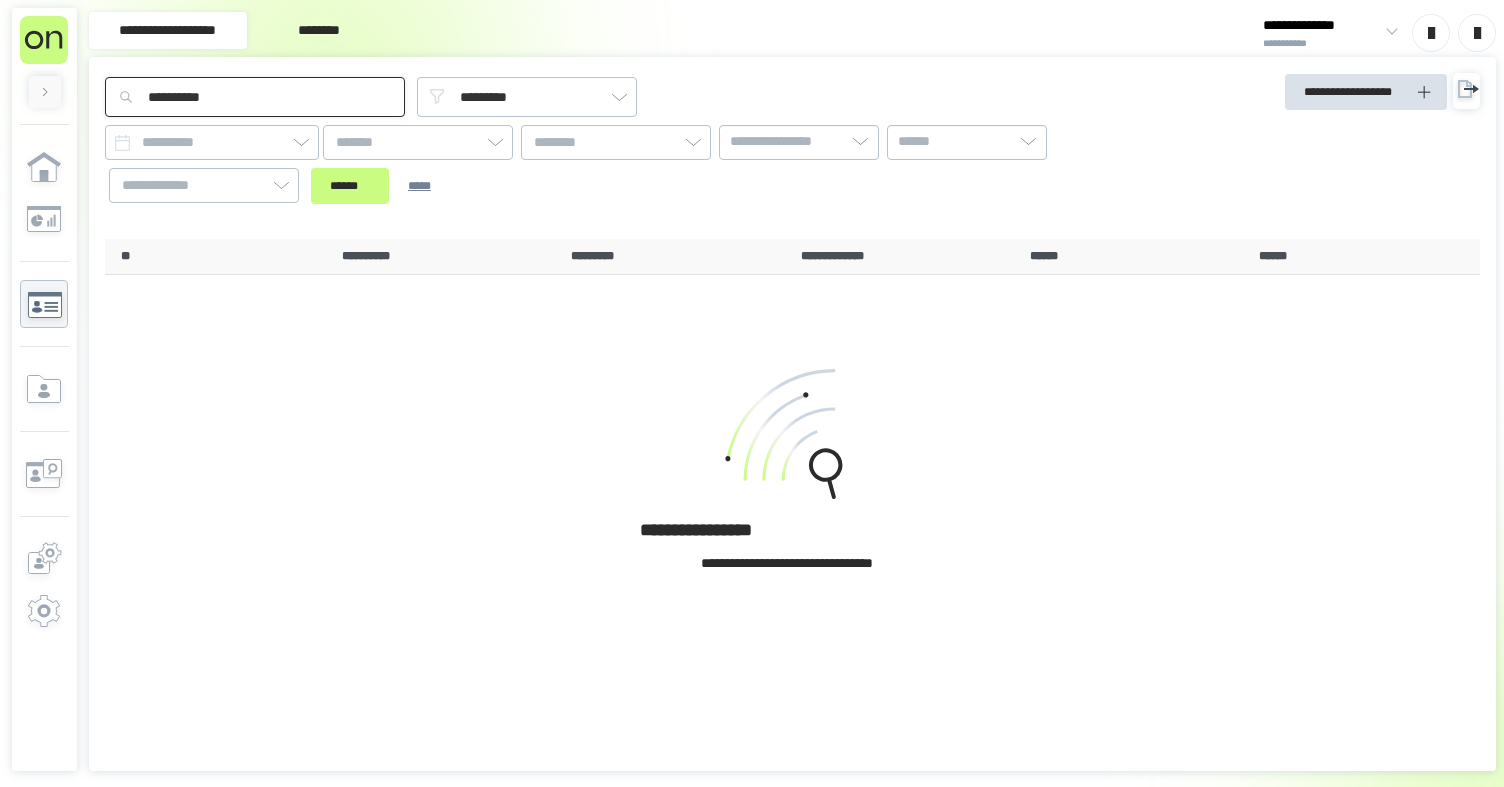 click on "******" at bounding box center (350, 186) 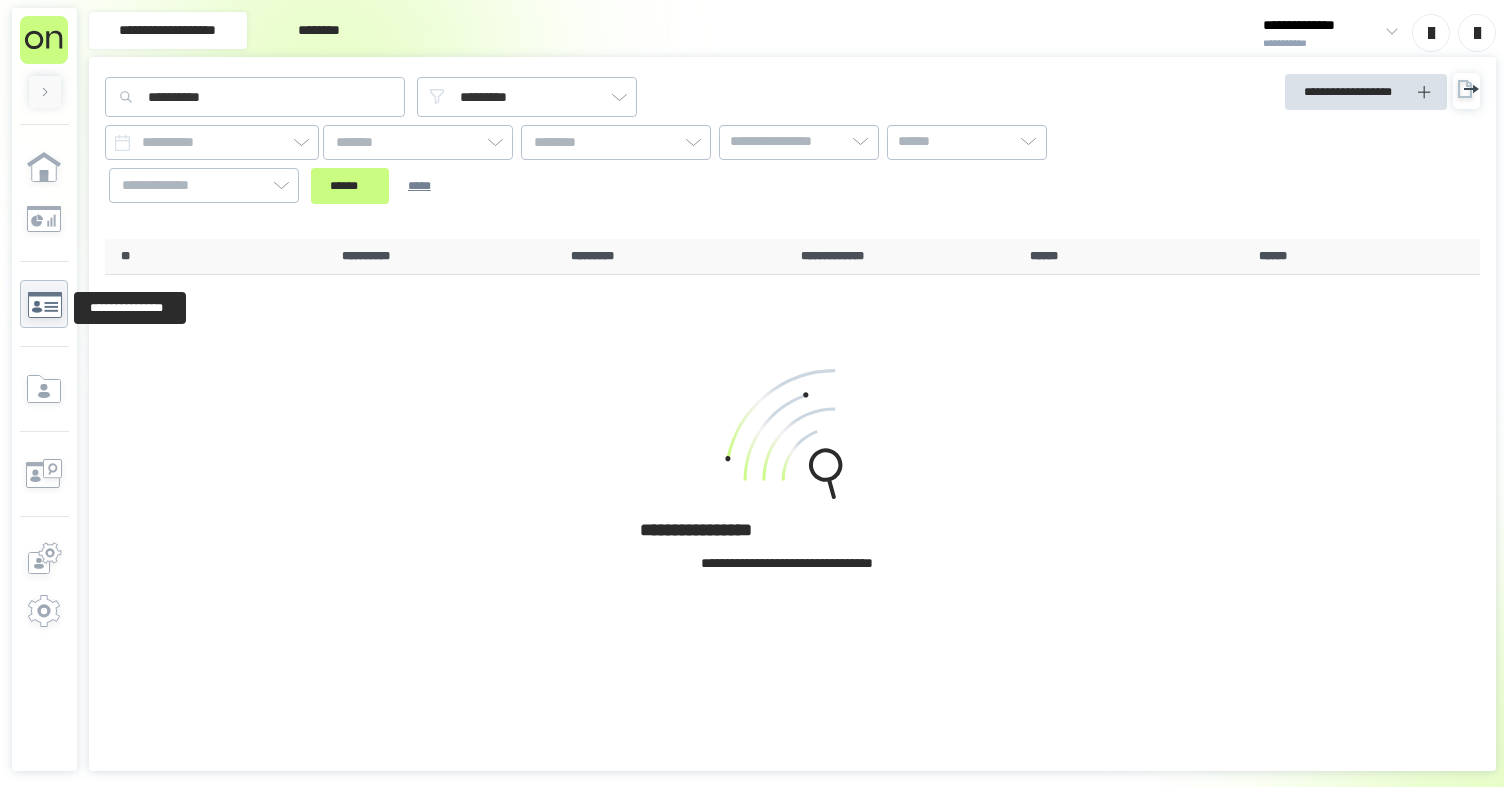 click 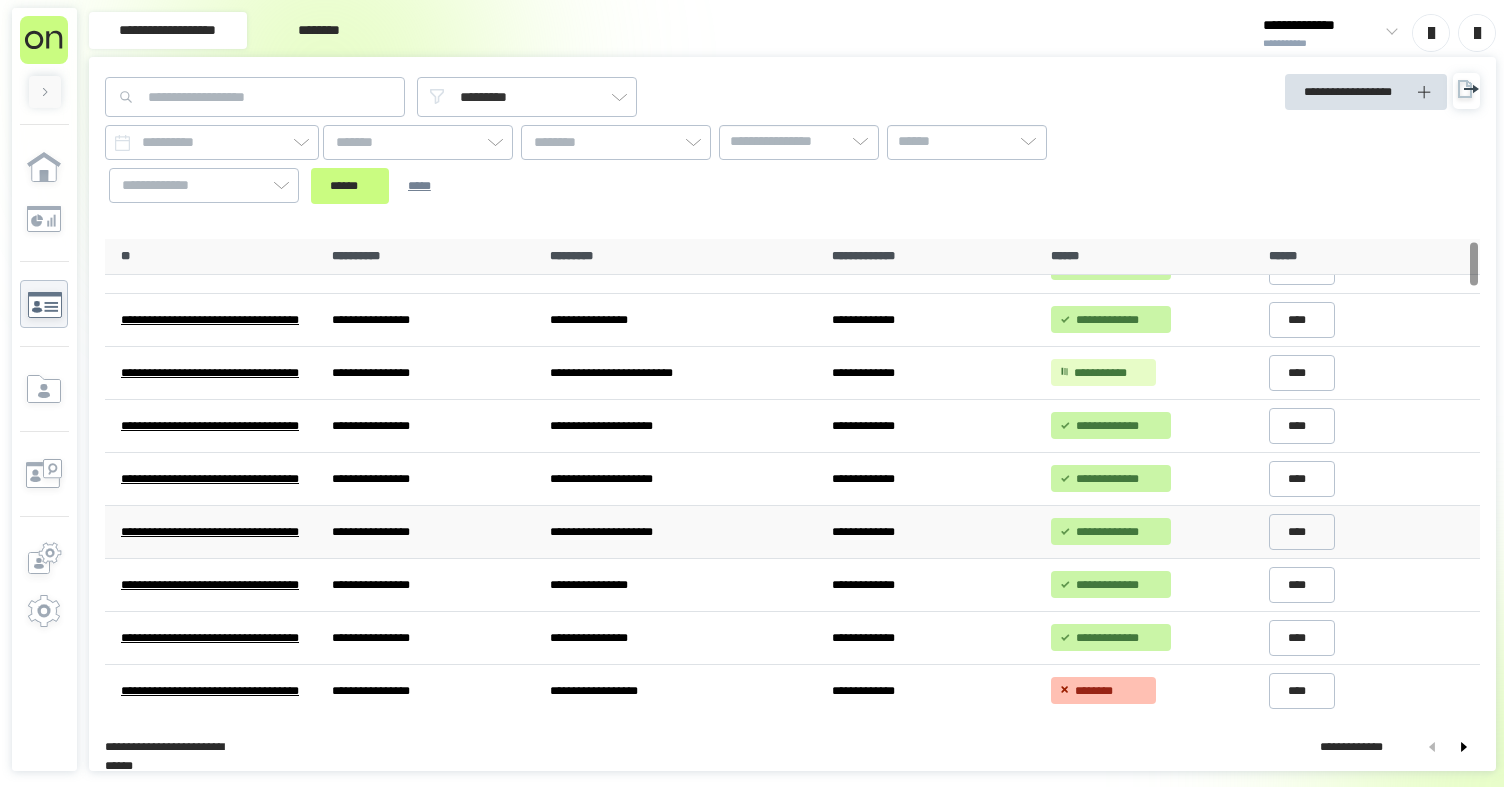 scroll, scrollTop: 79, scrollLeft: 0, axis: vertical 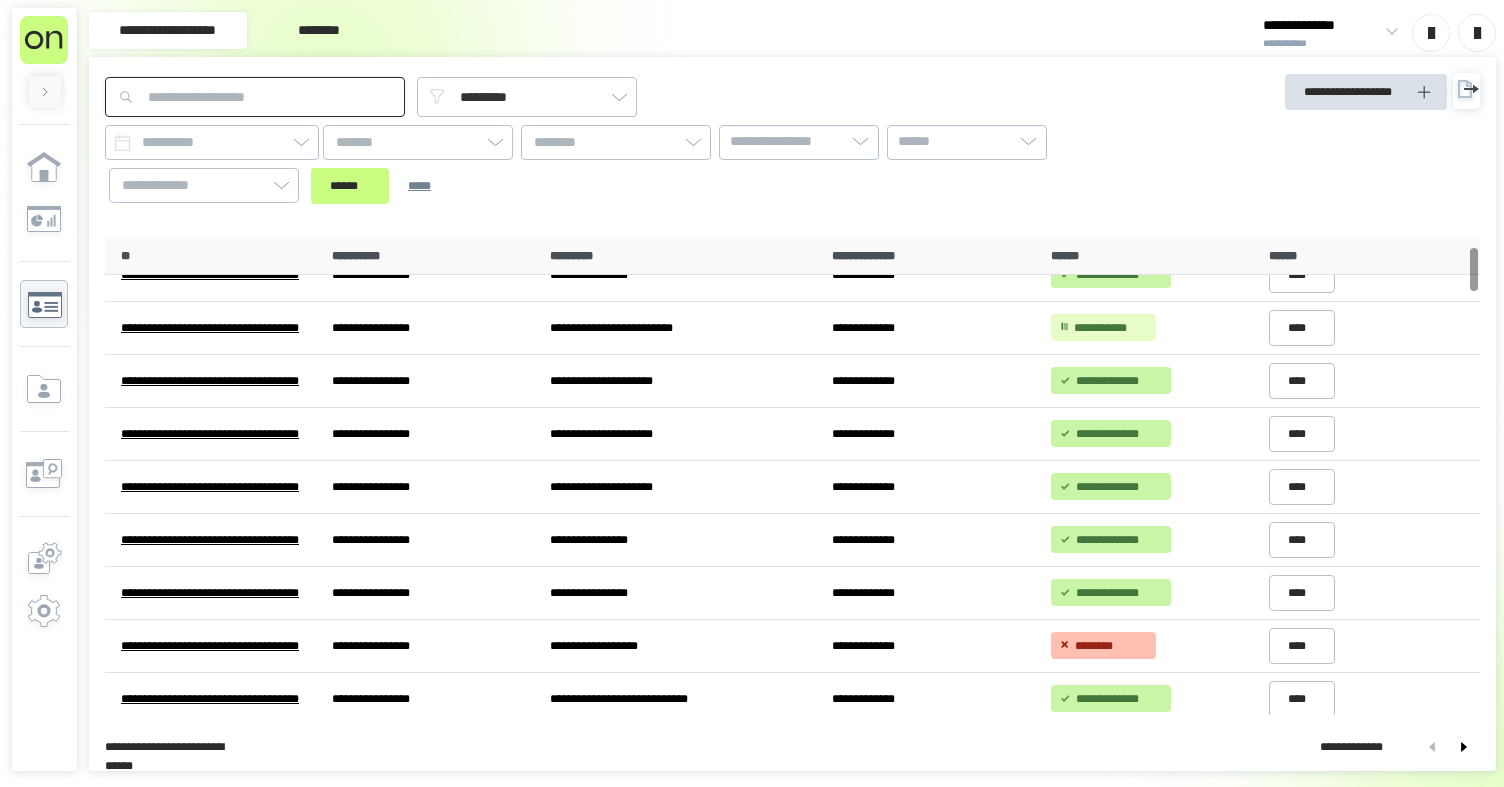 click at bounding box center [255, 97] 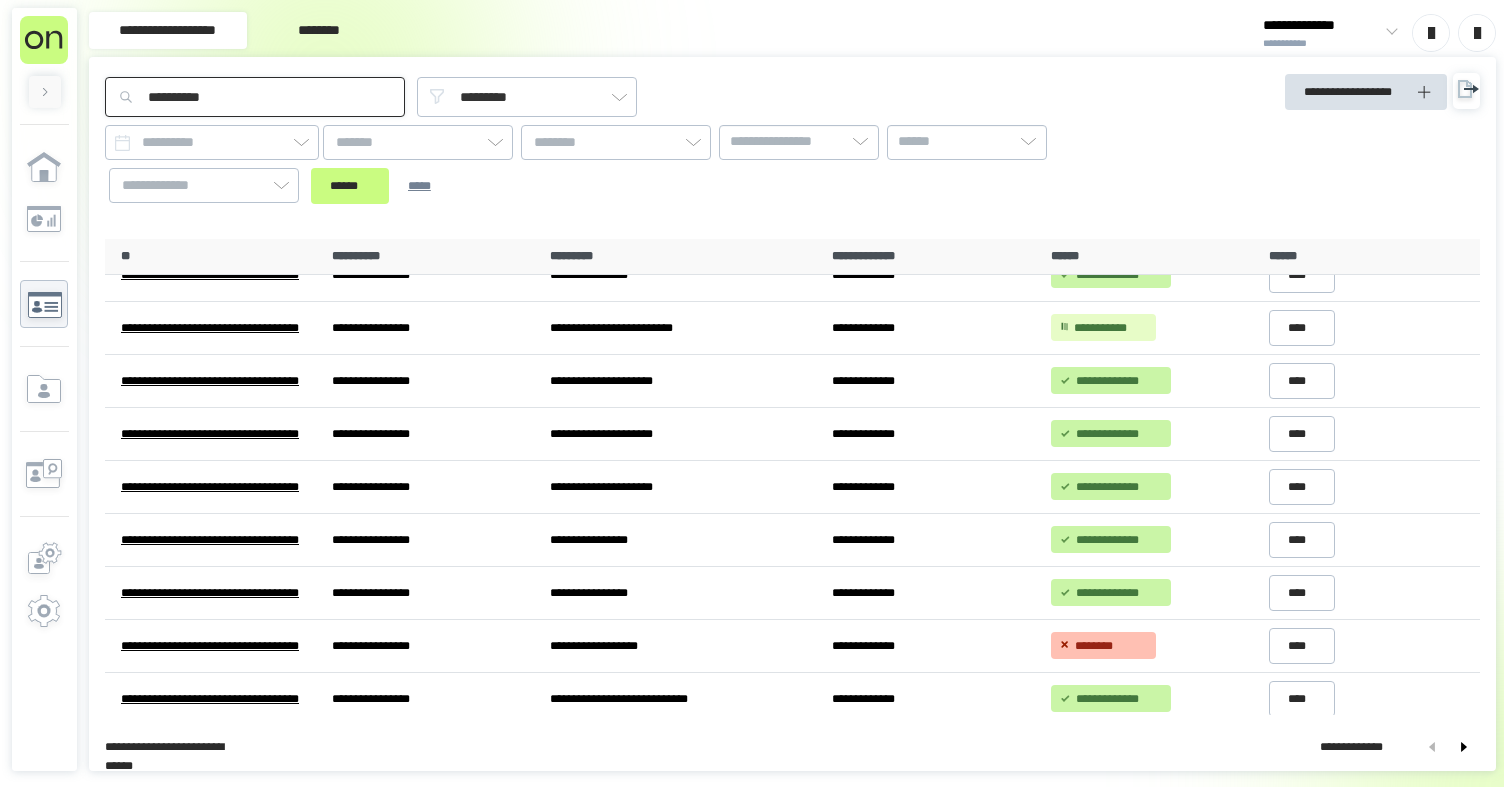 click on "******" at bounding box center (350, 186) 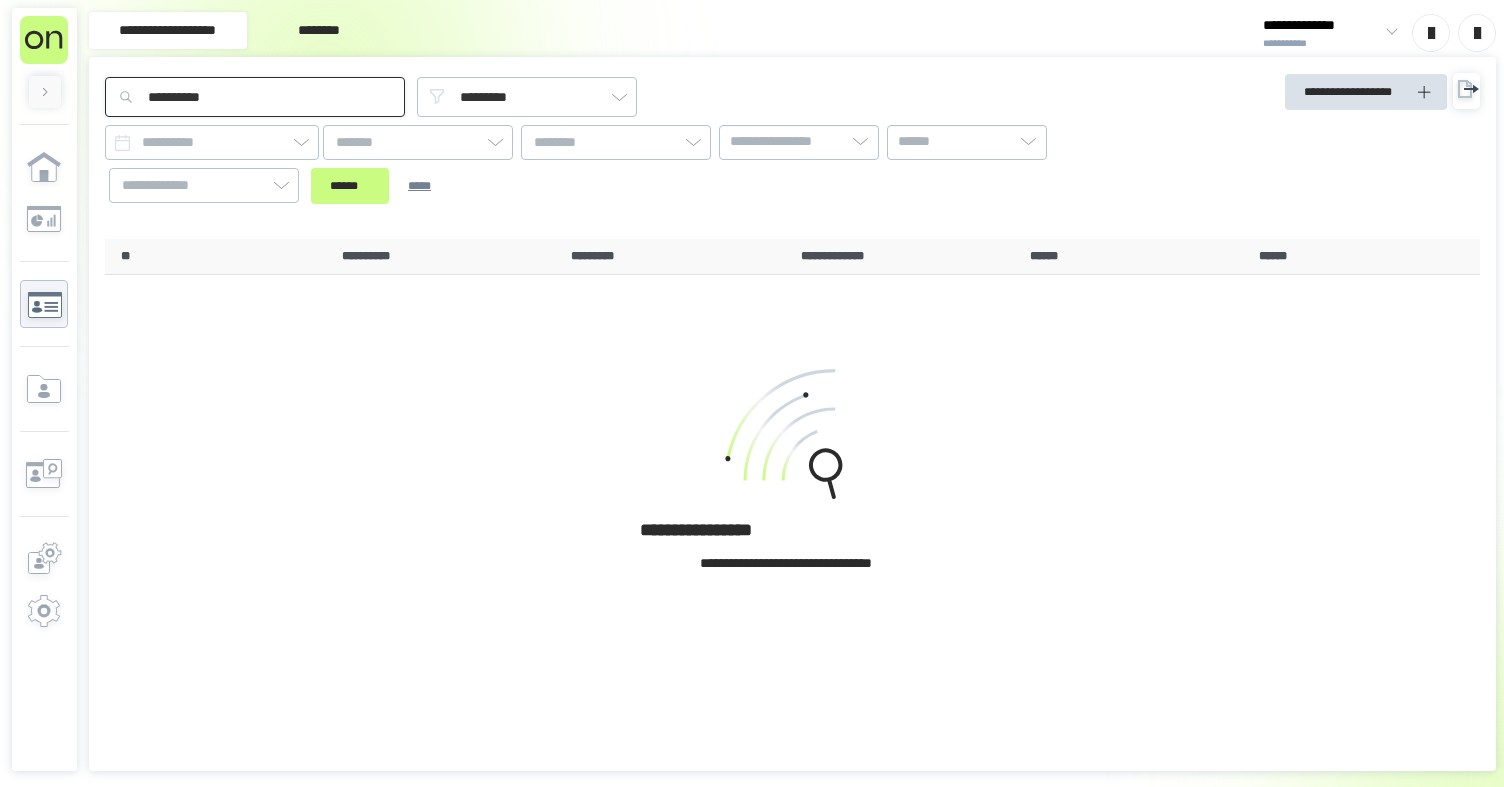 scroll, scrollTop: 0, scrollLeft: 0, axis: both 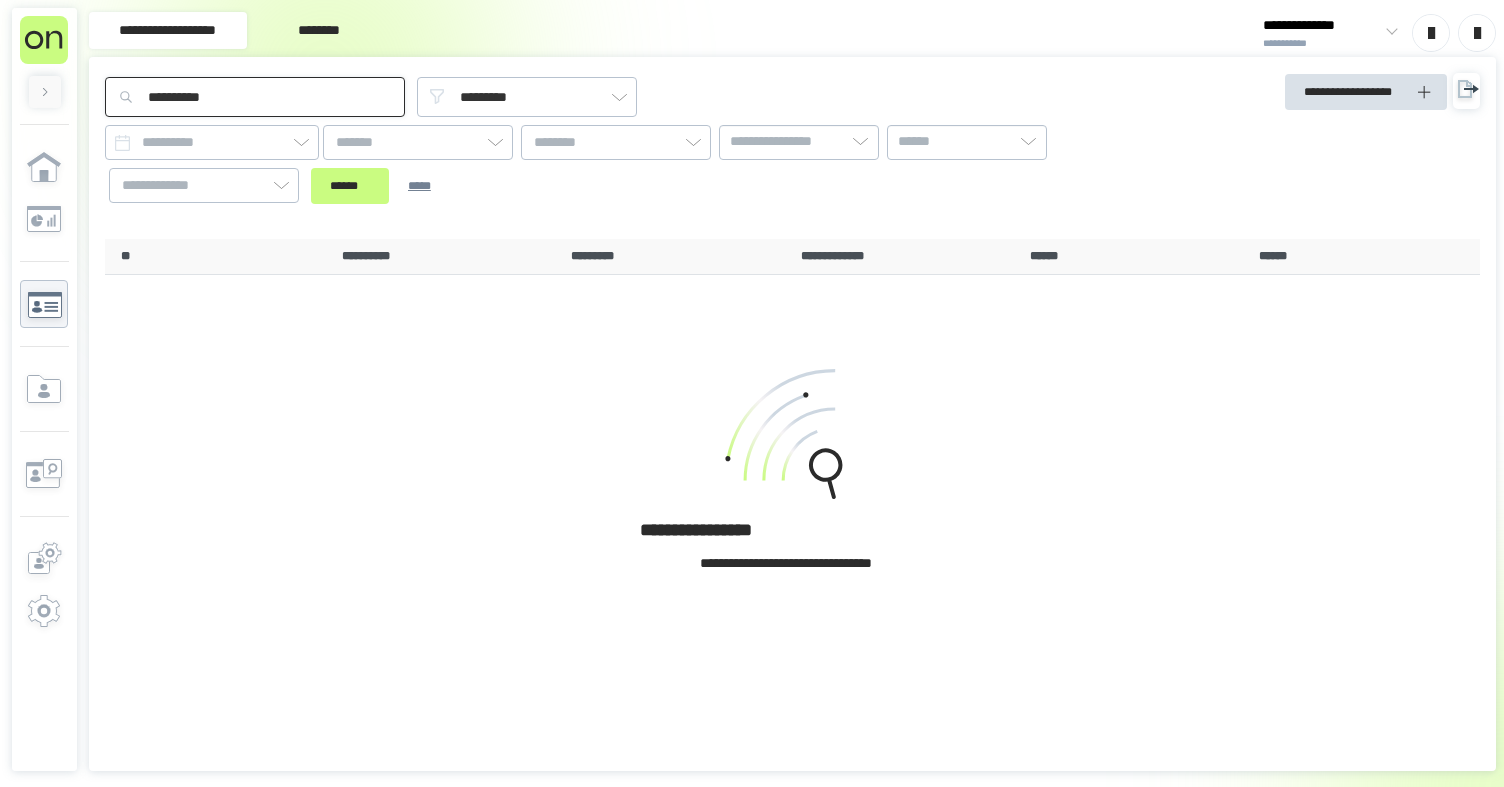 click on "**********" at bounding box center [255, 97] 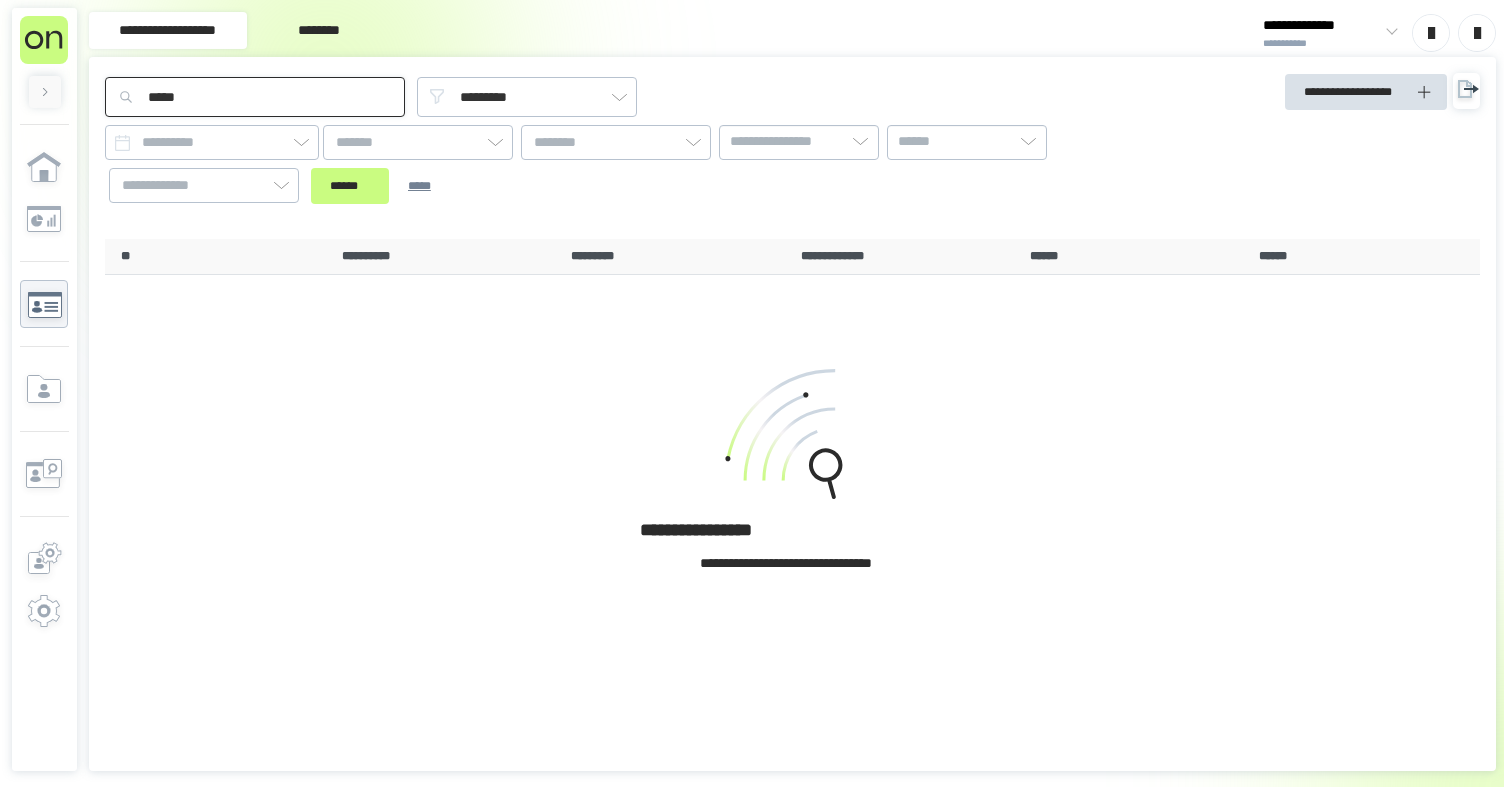 click on "******" at bounding box center [350, 186] 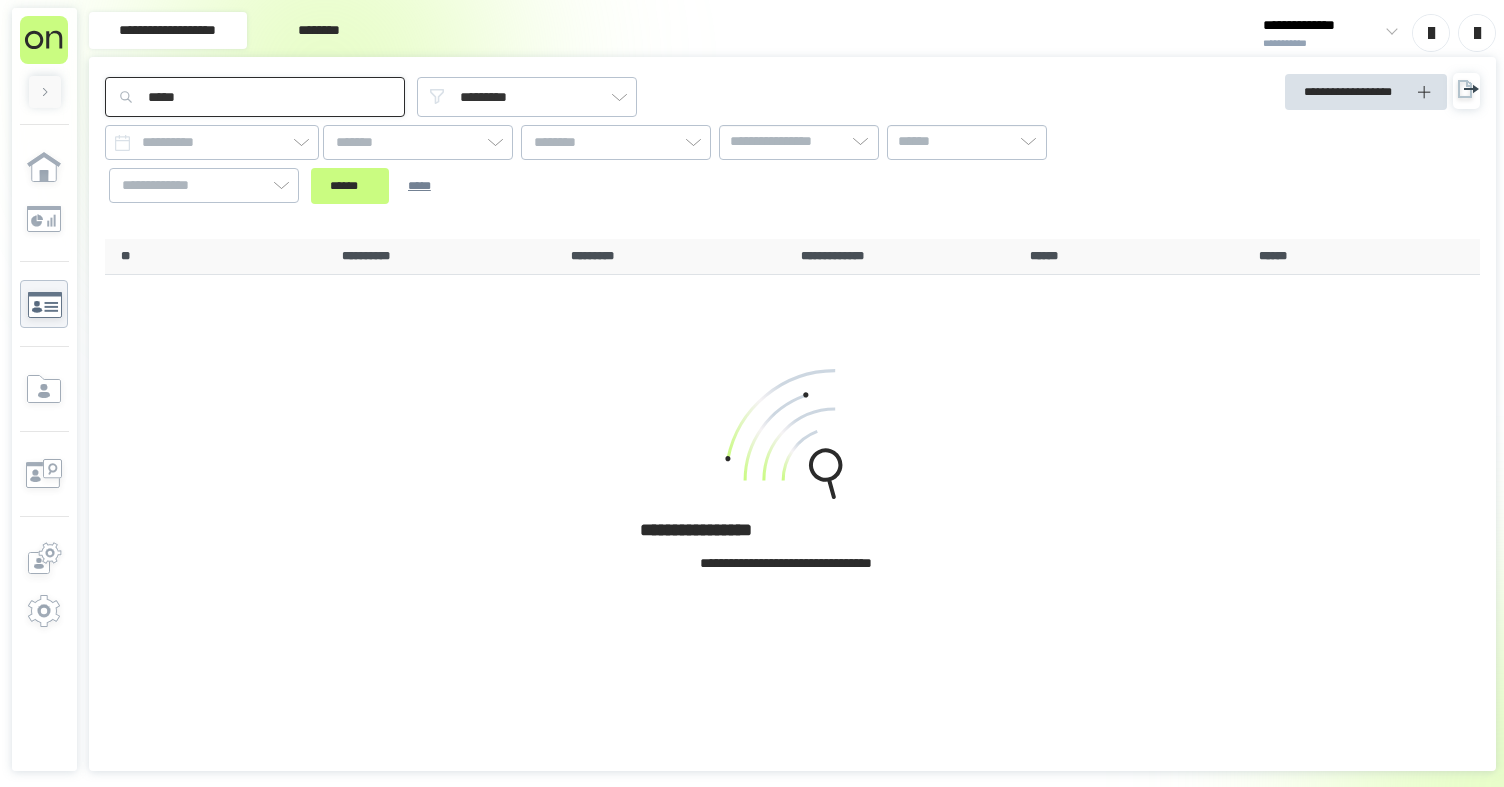 drag, startPoint x: 231, startPoint y: 98, endPoint x: 112, endPoint y: 102, distance: 119.06721 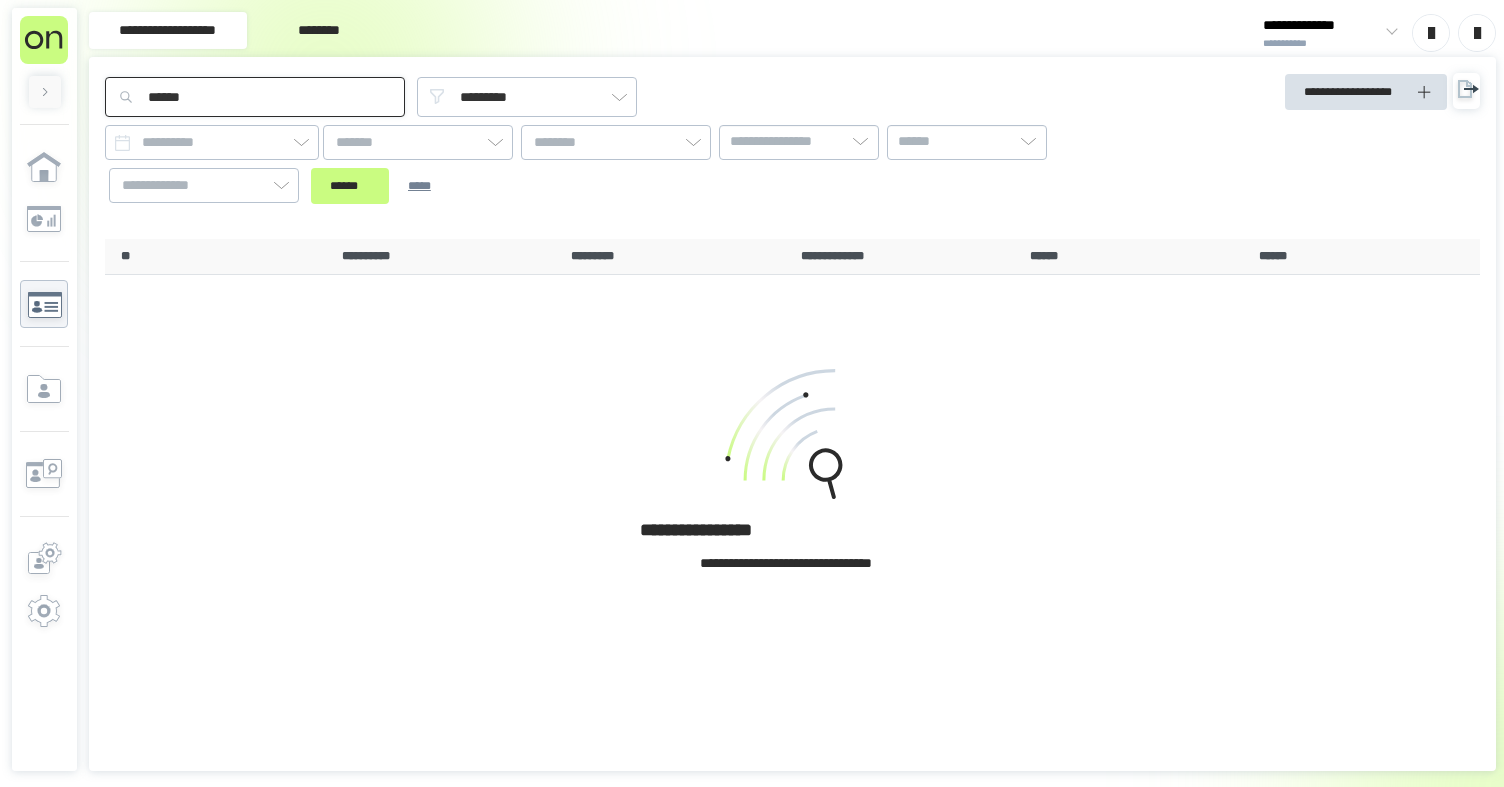 type on "******" 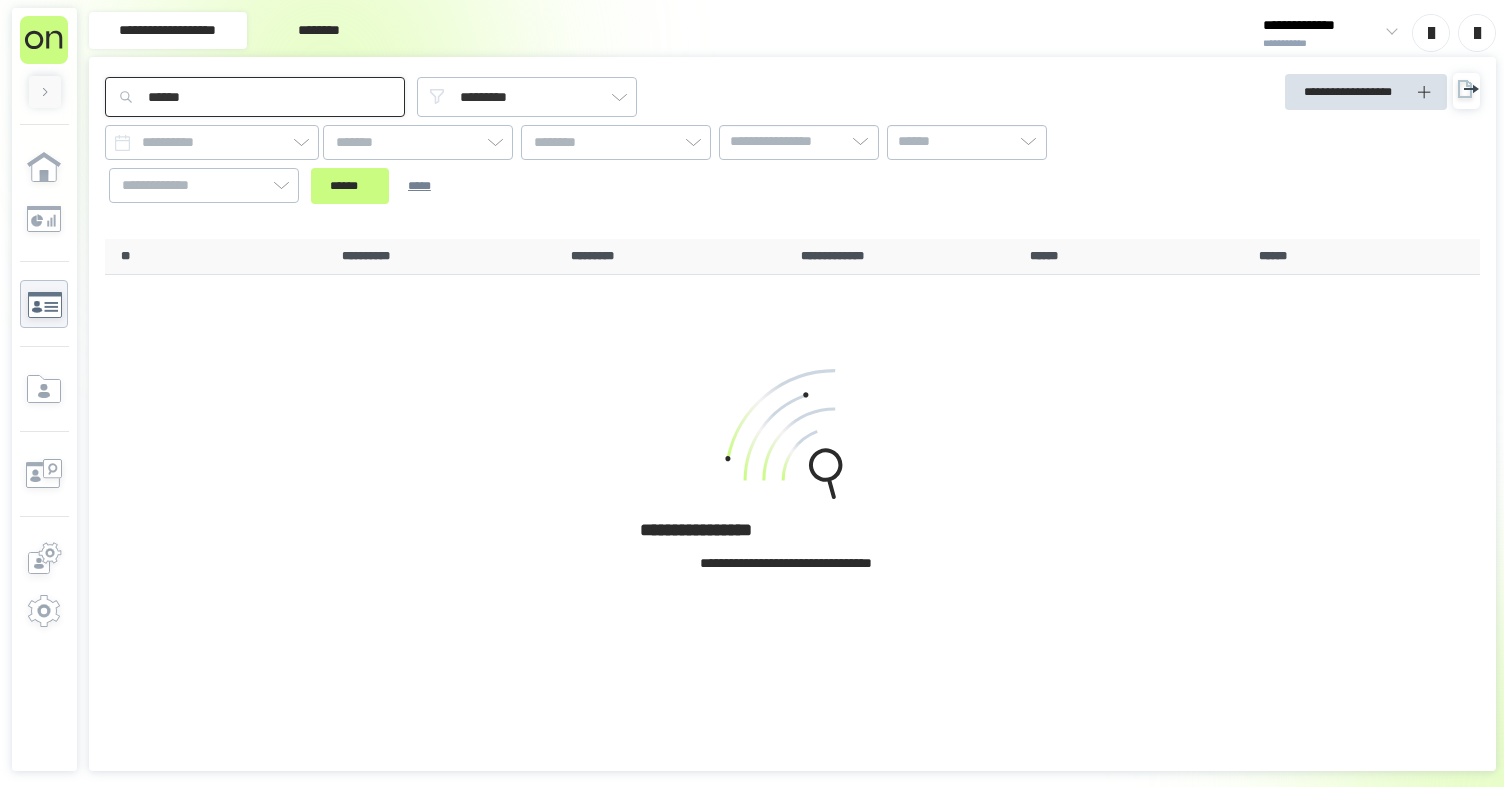 click on "******" at bounding box center (350, 186) 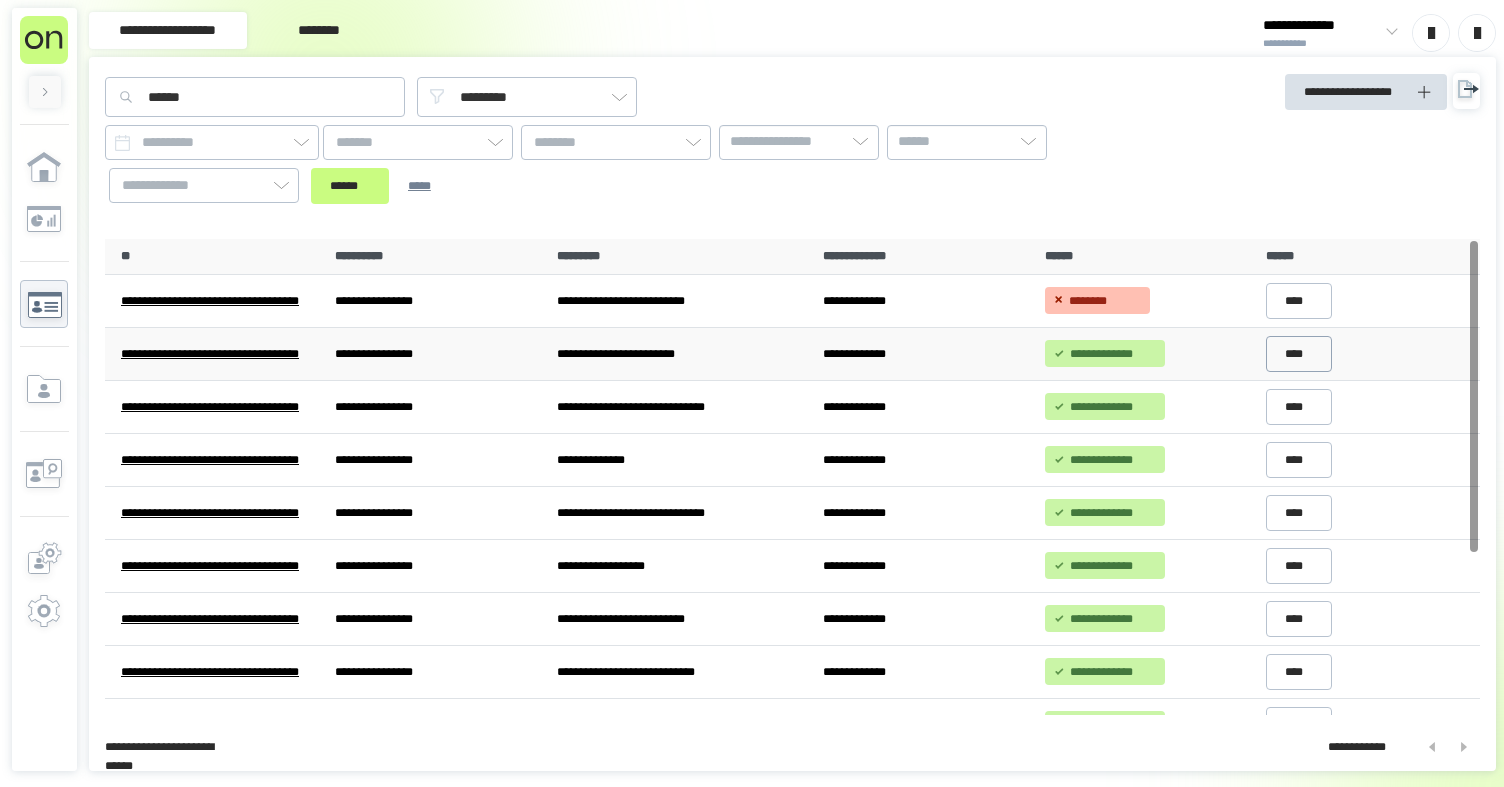 click on "****" at bounding box center (1299, 354) 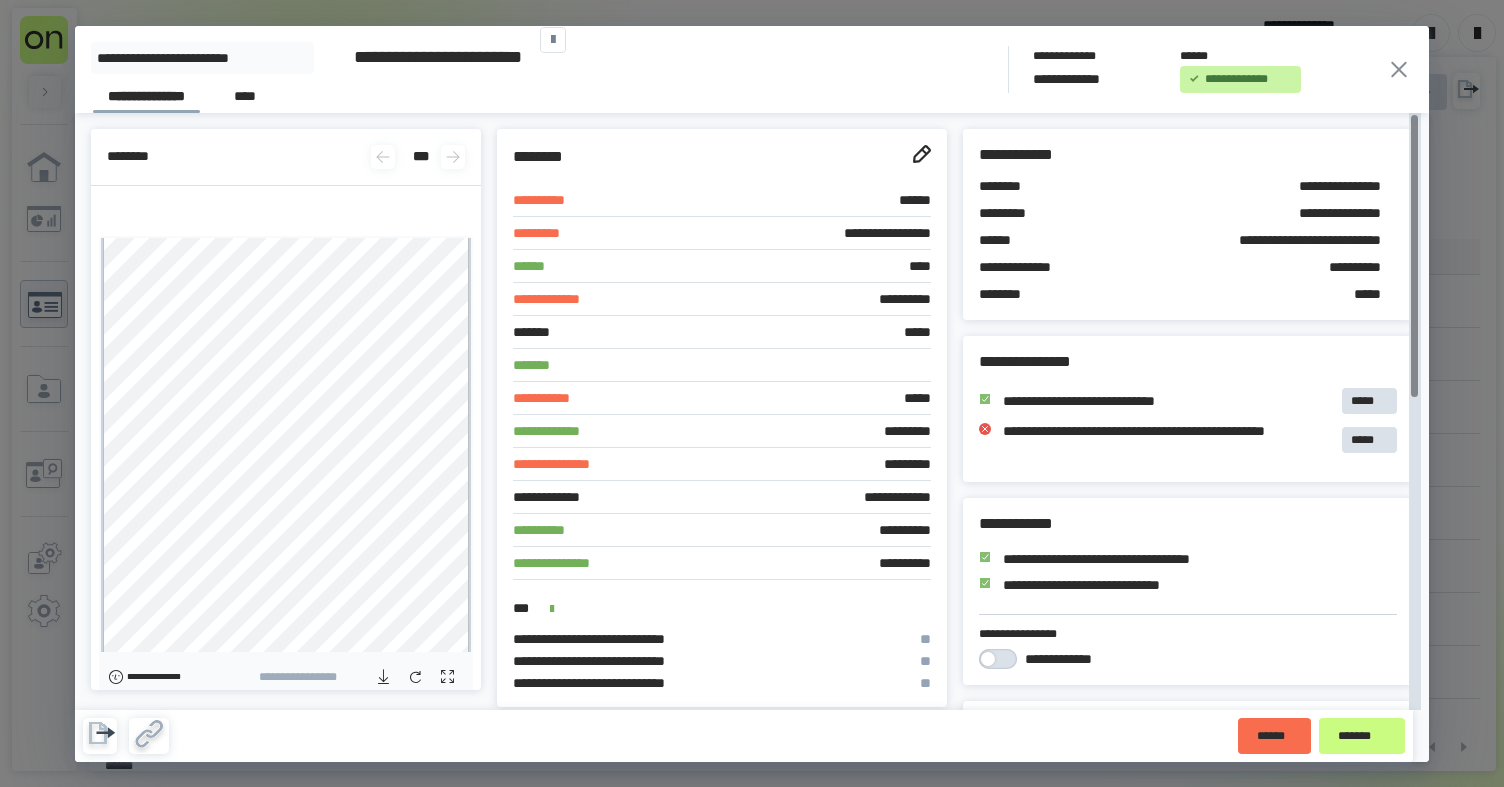 click 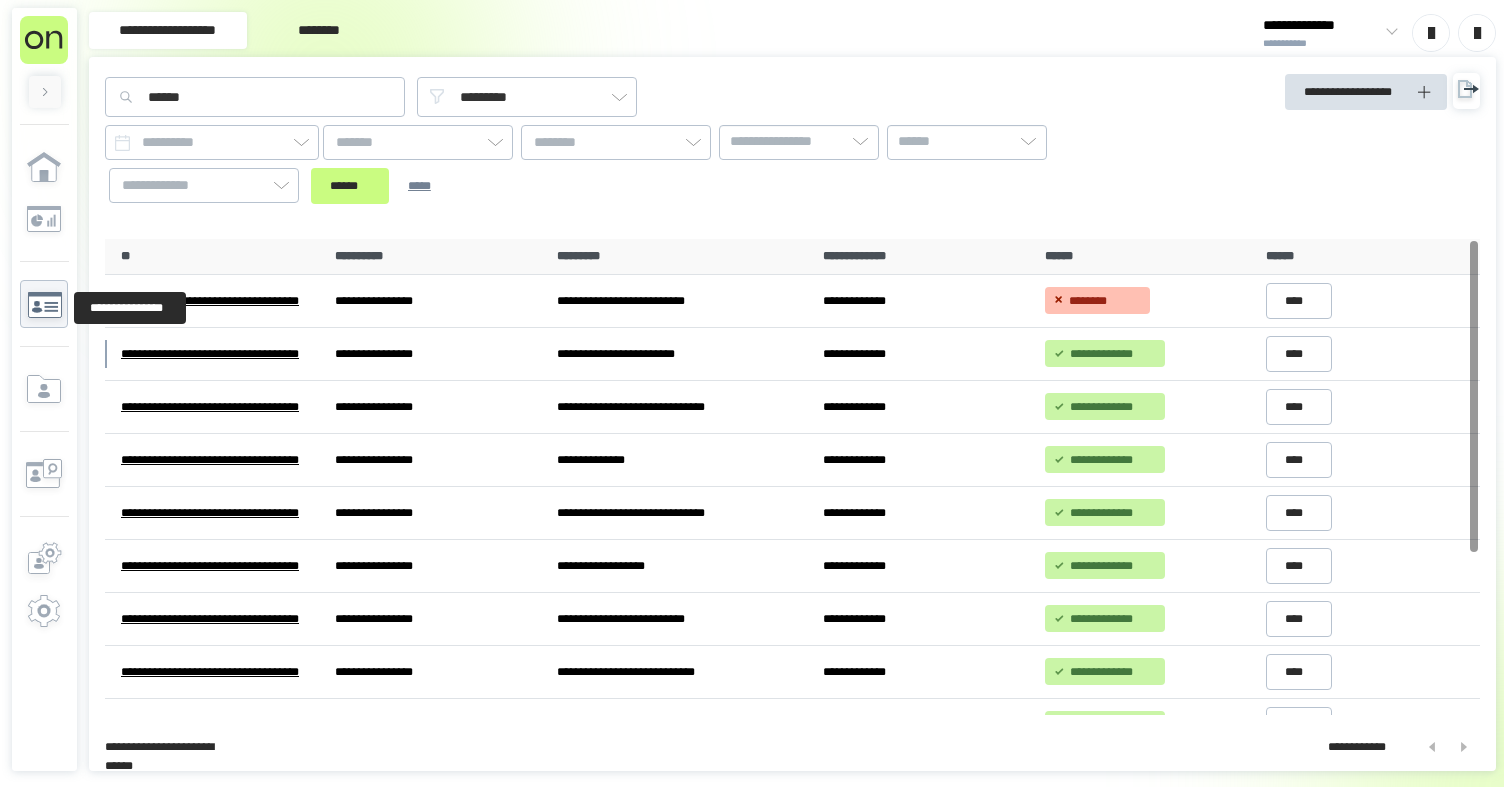 click 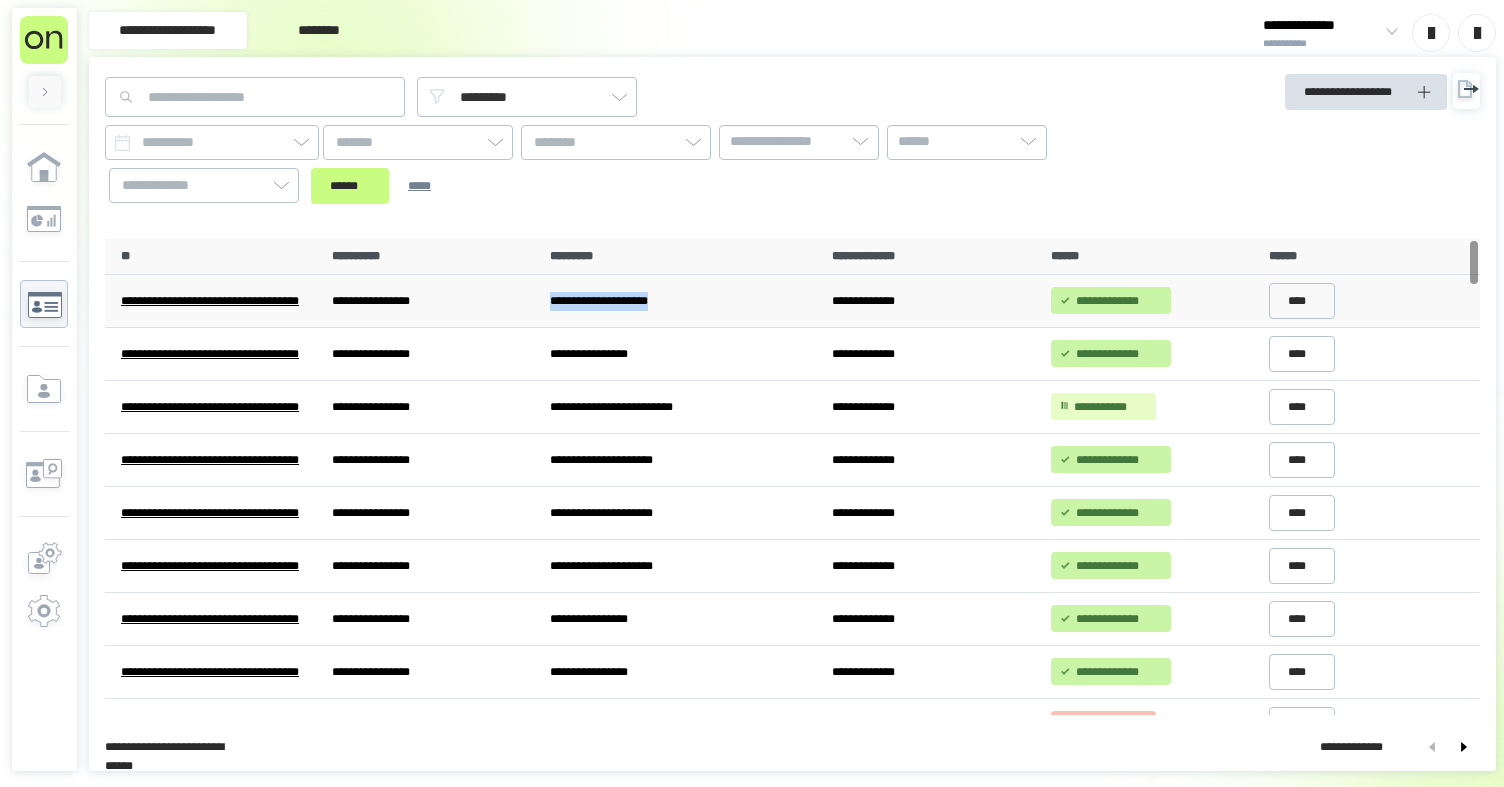 drag, startPoint x: 679, startPoint y: 298, endPoint x: 581, endPoint y: 304, distance: 98.1835 